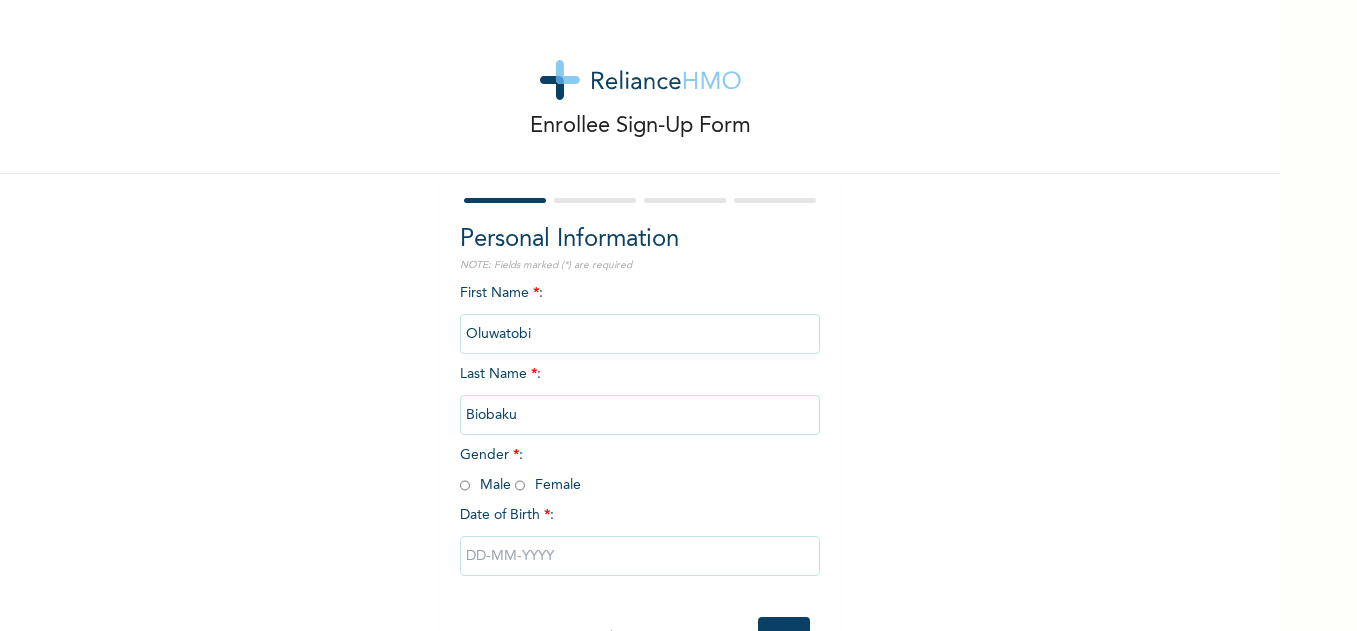 scroll, scrollTop: 0, scrollLeft: 0, axis: both 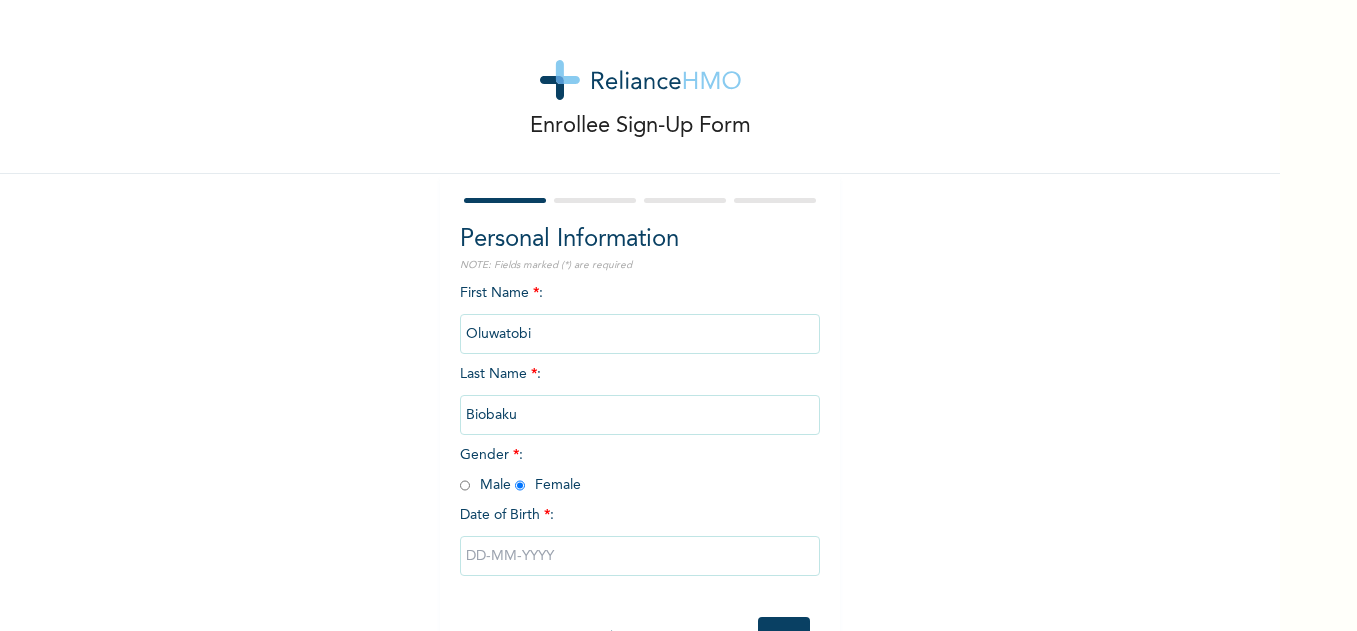 radio on "true" 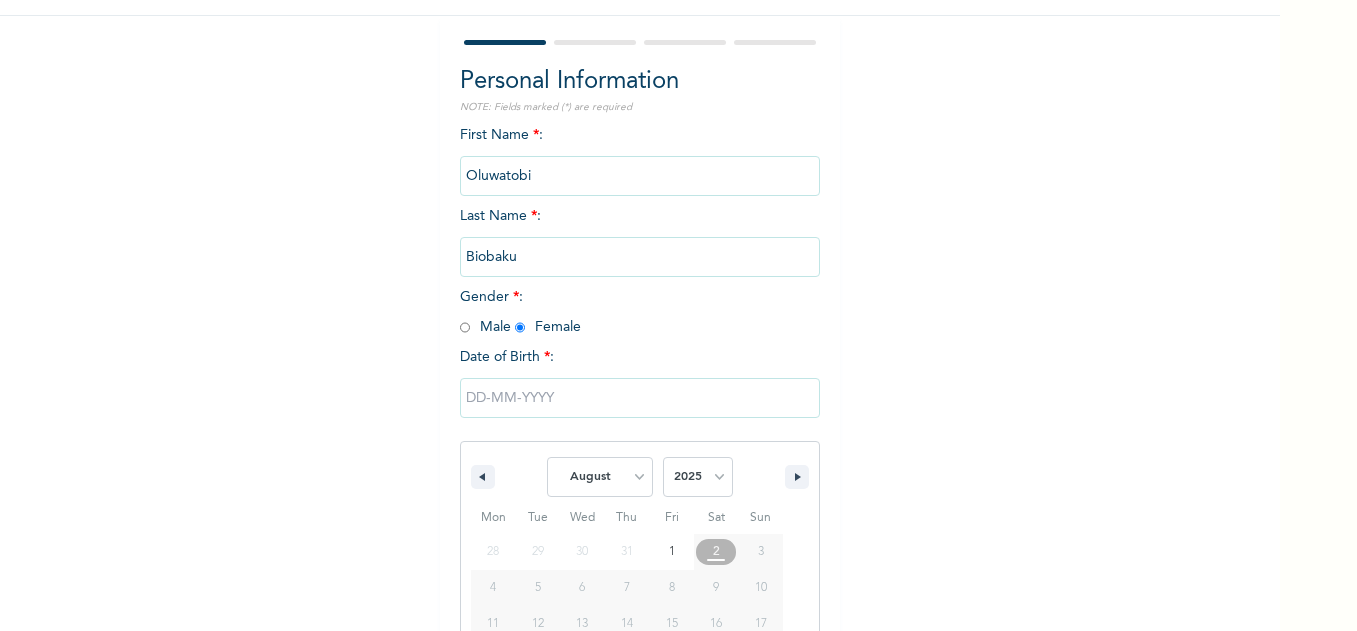scroll, scrollTop: 278, scrollLeft: 0, axis: vertical 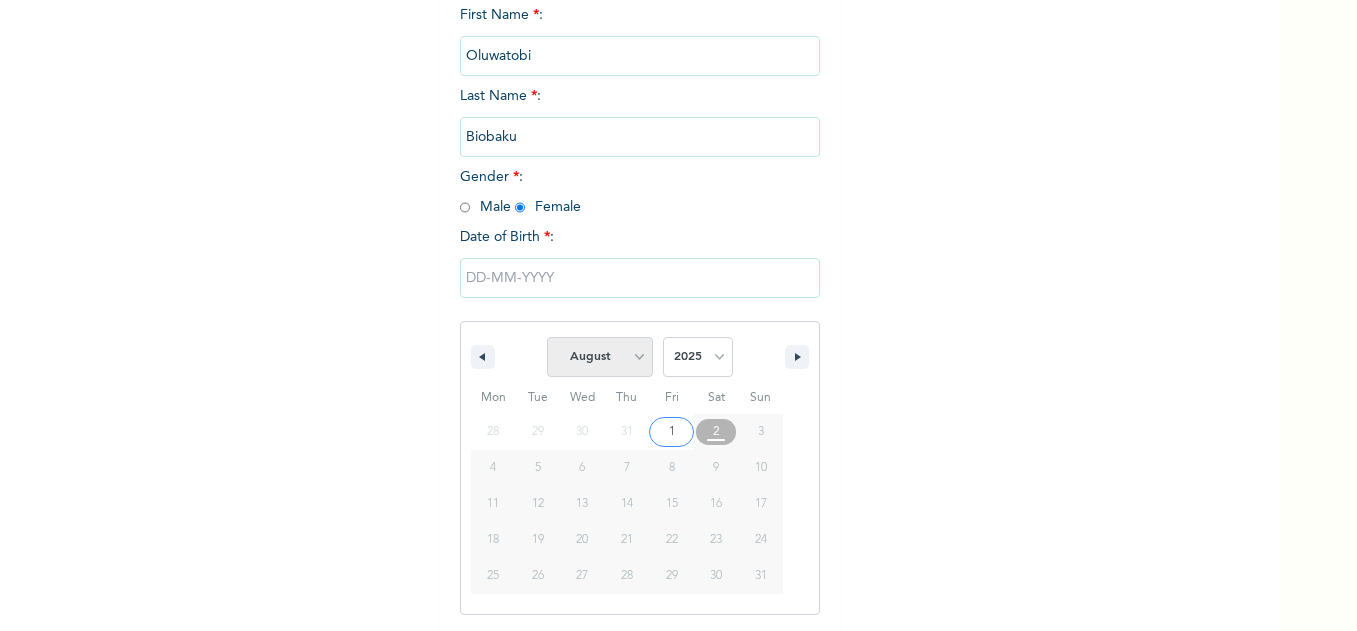 click on "January February March April May June July August September October November December" at bounding box center [600, 357] 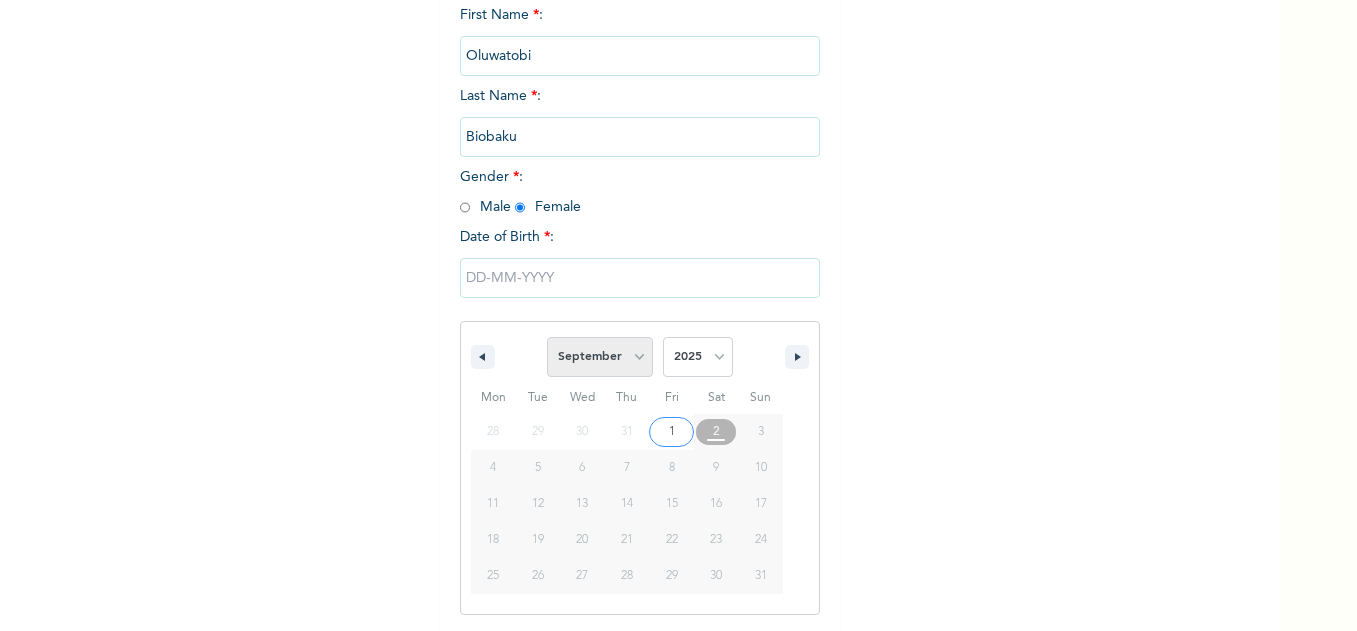 click on "January February March April May June July August September October November December" at bounding box center (600, 357) 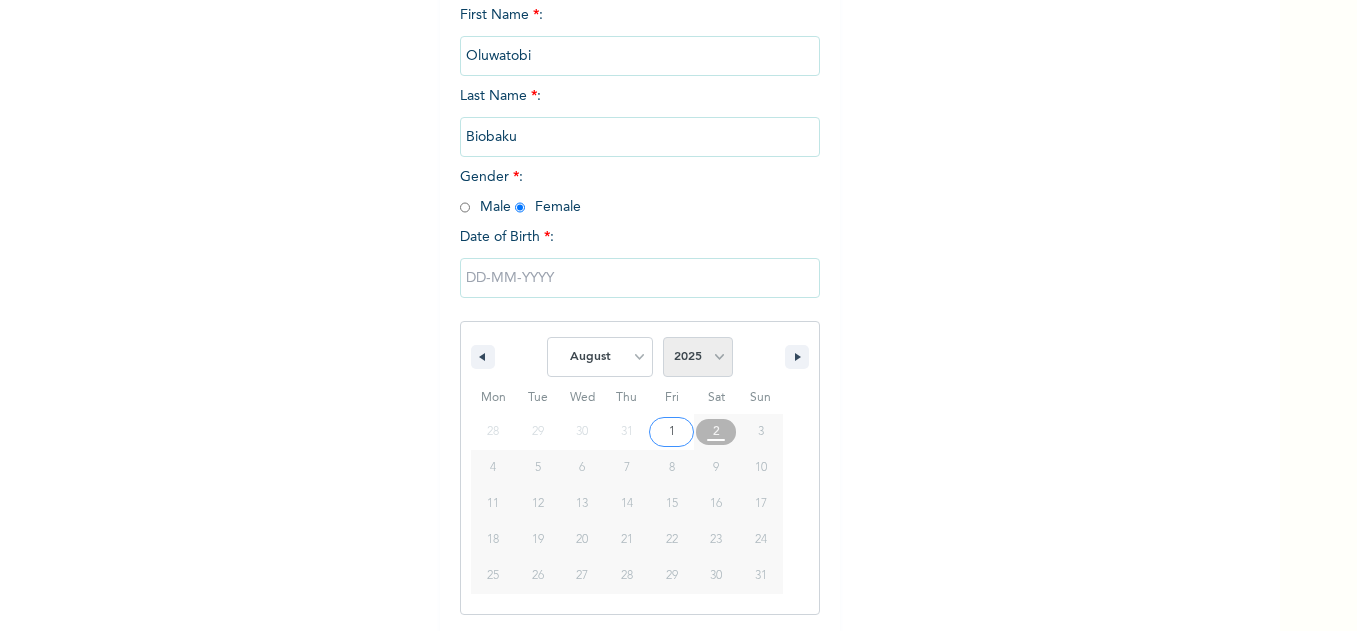 click on "2025 2024 2023 2022 2021 2020 2019 2018 2017 2016 2015 2014 2013 2012 2011 2010 2009 2008 2007 2006 2005 2004 2003 2002 2001 2000 1999 1998 1997 1996 1995 1994 1993 1992 1991 1990 1989 1988 1987 1986 1985 1984 1983 1982 1981 1980 1979 1978 1977 1976 1975 1974 1973 1972 1971 1970 1969 1968 1967 1966 1965 1964 1963 1962 1961 1960" at bounding box center [698, 357] 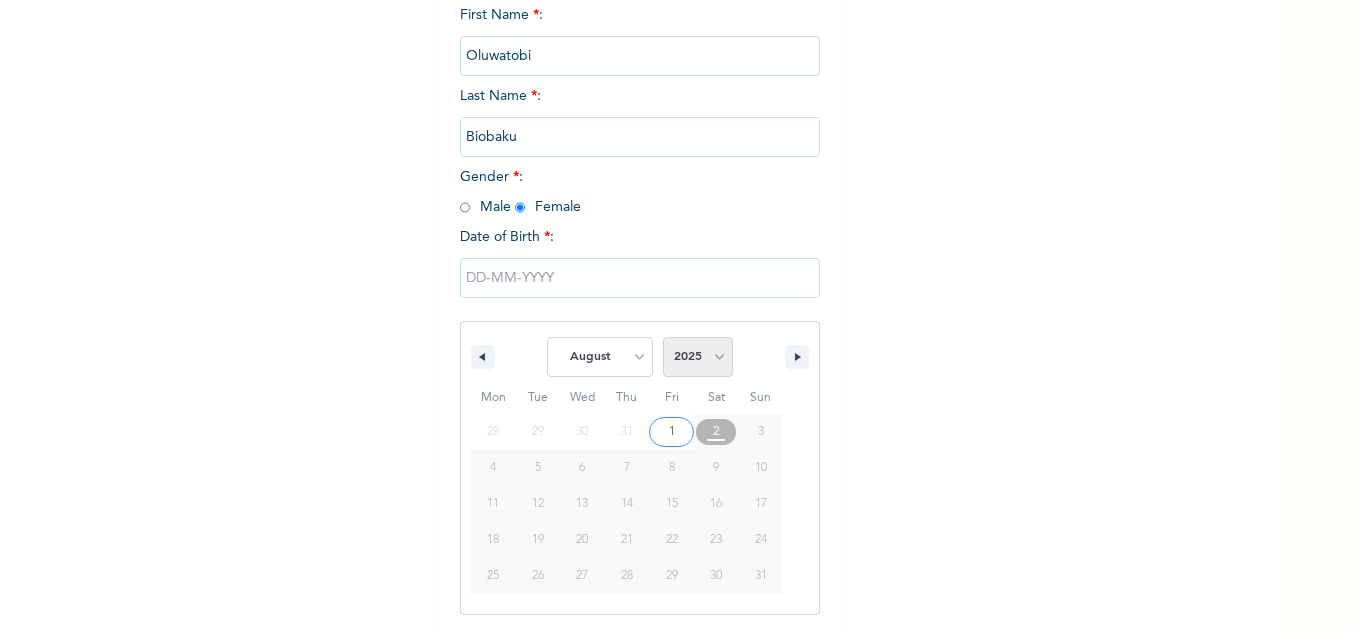 select on "2001" 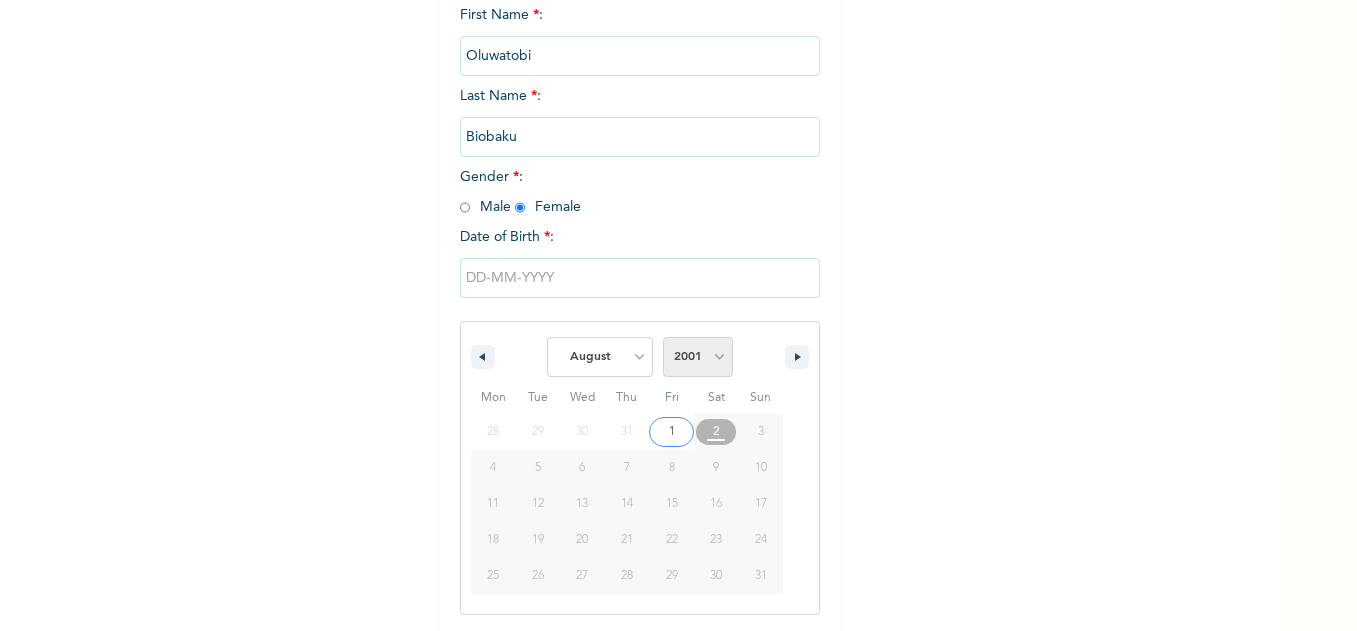 click on "2025 2024 2023 2022 2021 2020 2019 2018 2017 2016 2015 2014 2013 2012 2011 2010 2009 2008 2007 2006 2005 2004 2003 2002 2001 2000 1999 1998 1997 1996 1995 1994 1993 1992 1991 1990 1989 1988 1987 1986 1985 1984 1983 1982 1981 1980 1979 1978 1977 1976 1975 1974 1973 1972 1971 1970 1969 1968 1967 1966 1965 1964 1963 1962 1961 1960" at bounding box center (698, 357) 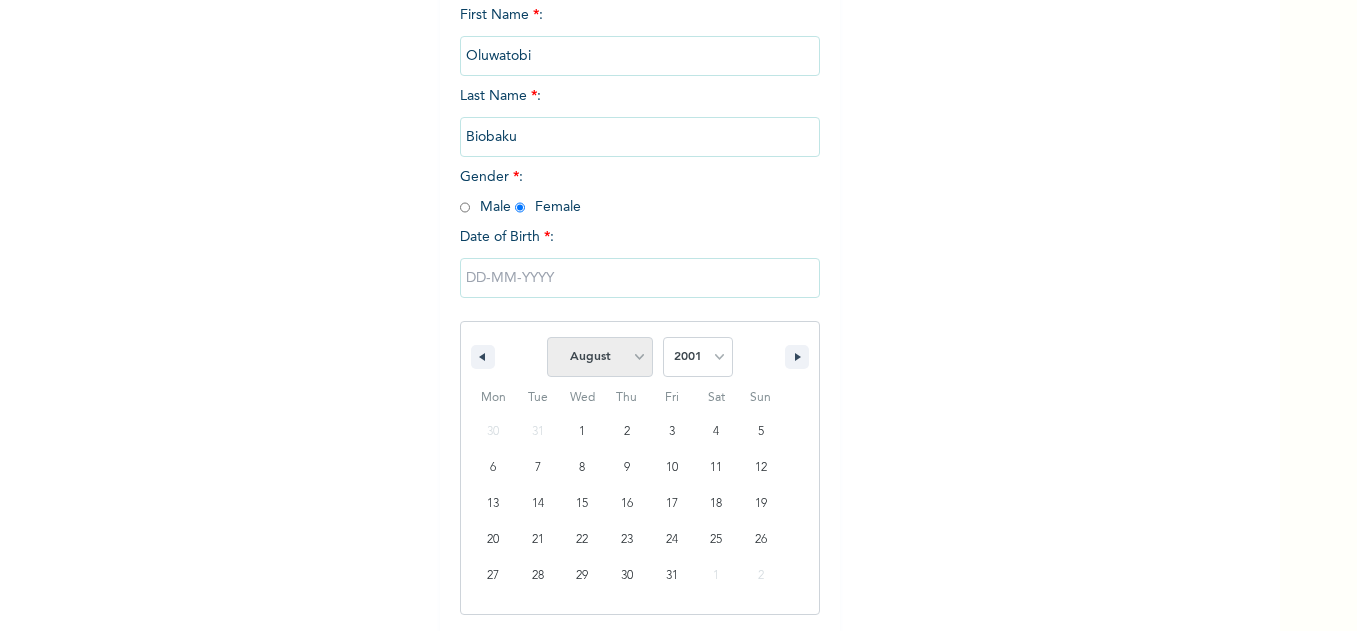 click on "January February March April May June July August September October November December" at bounding box center [600, 357] 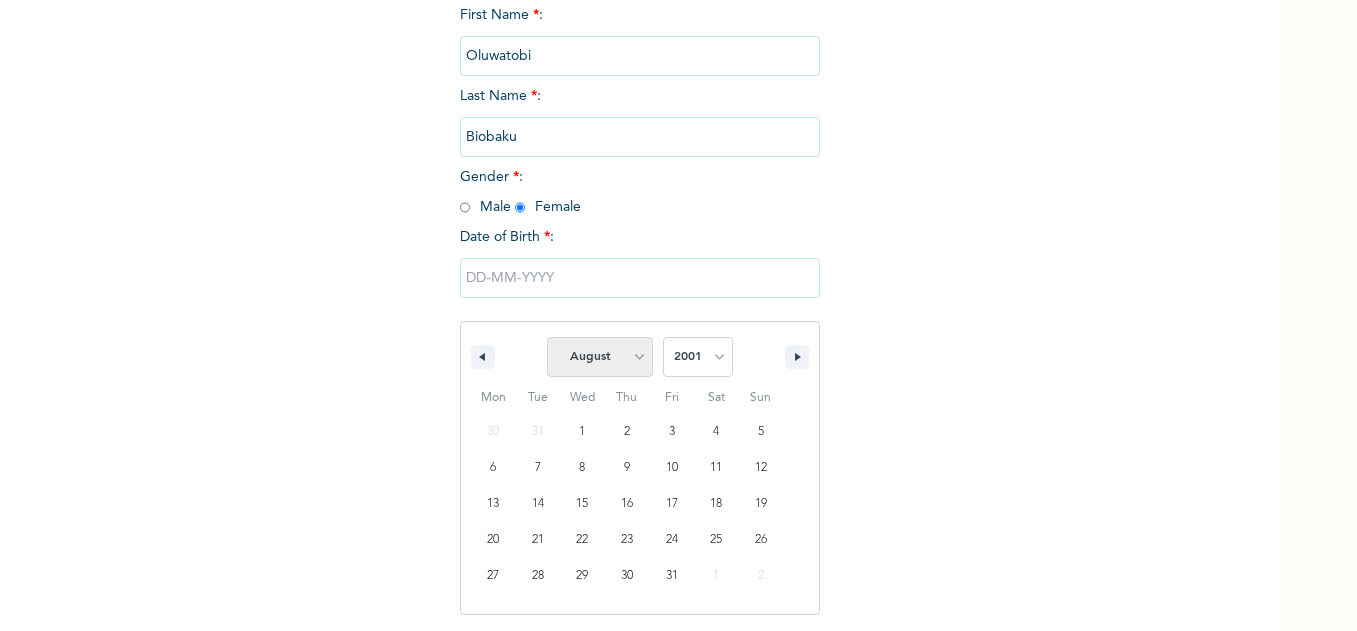 select on "8" 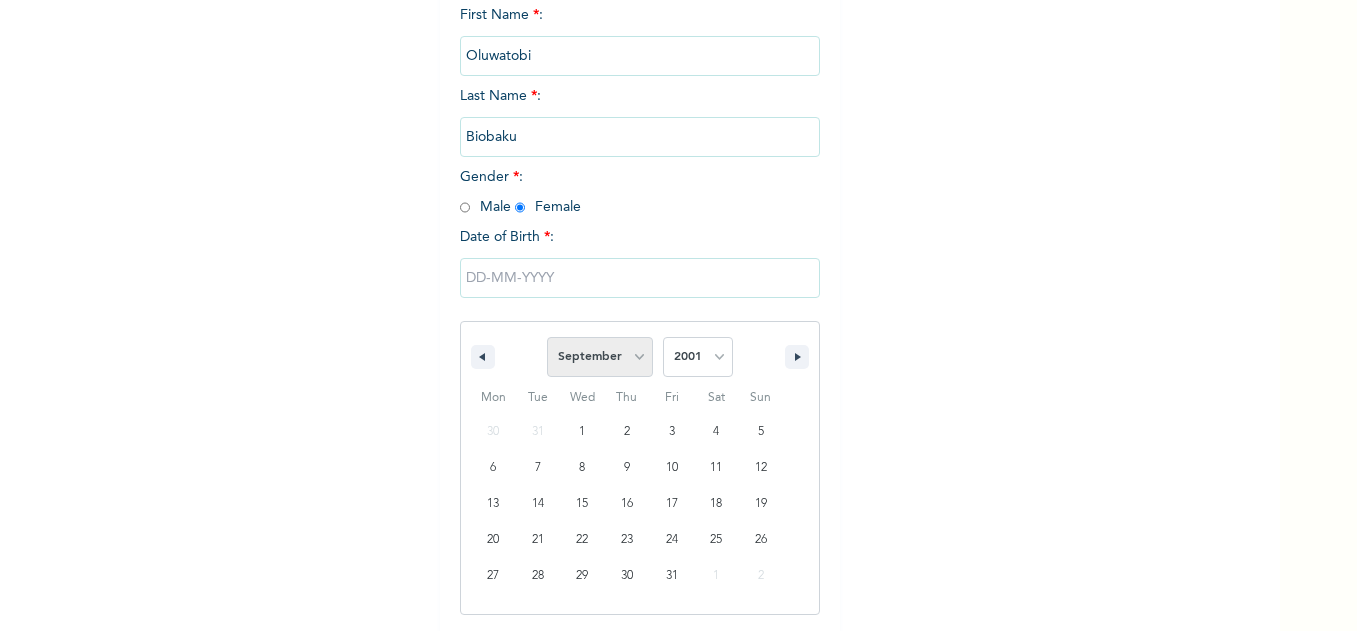 click on "January February March April May June July August September October November December" at bounding box center (600, 357) 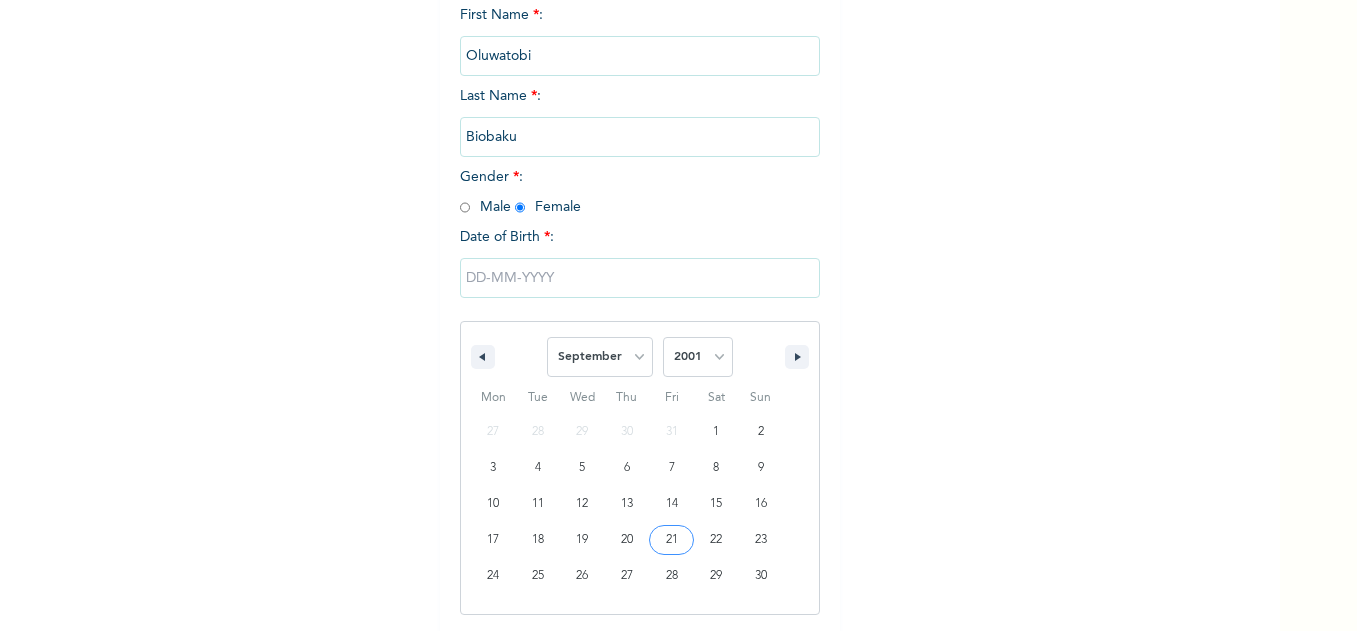 type on "09/21/2001" 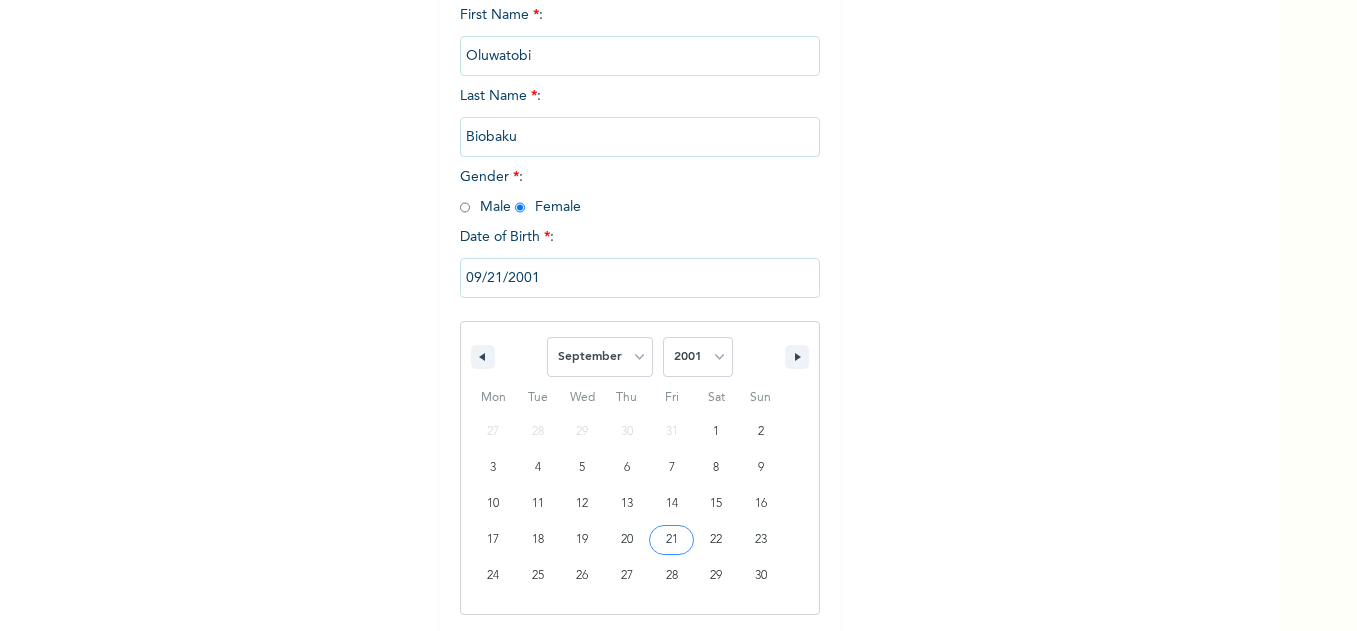 scroll, scrollTop: 72, scrollLeft: 0, axis: vertical 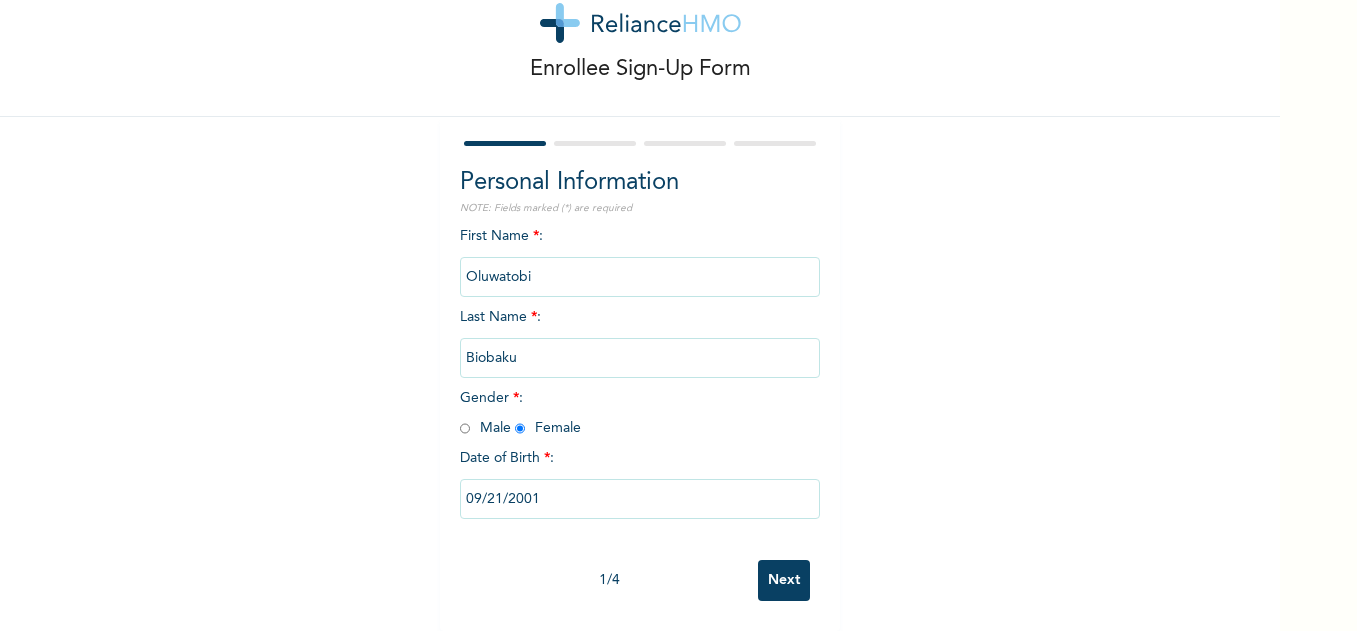 click on "Next" at bounding box center (784, 580) 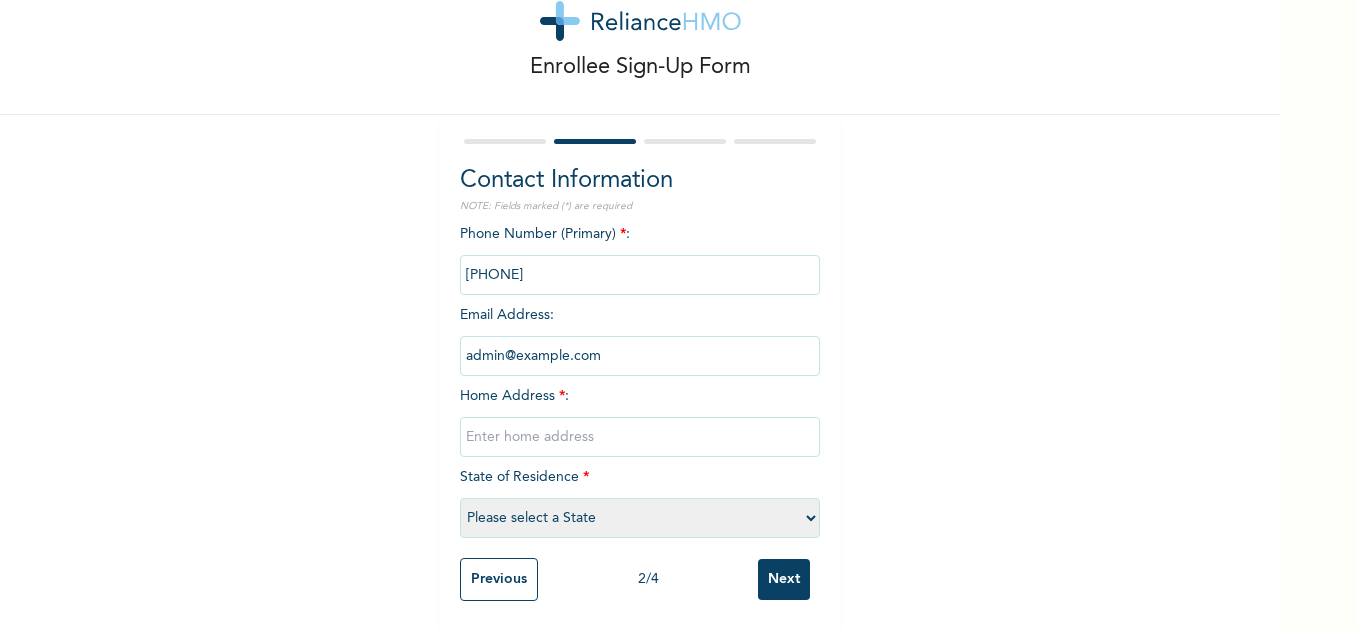 click at bounding box center (640, 437) 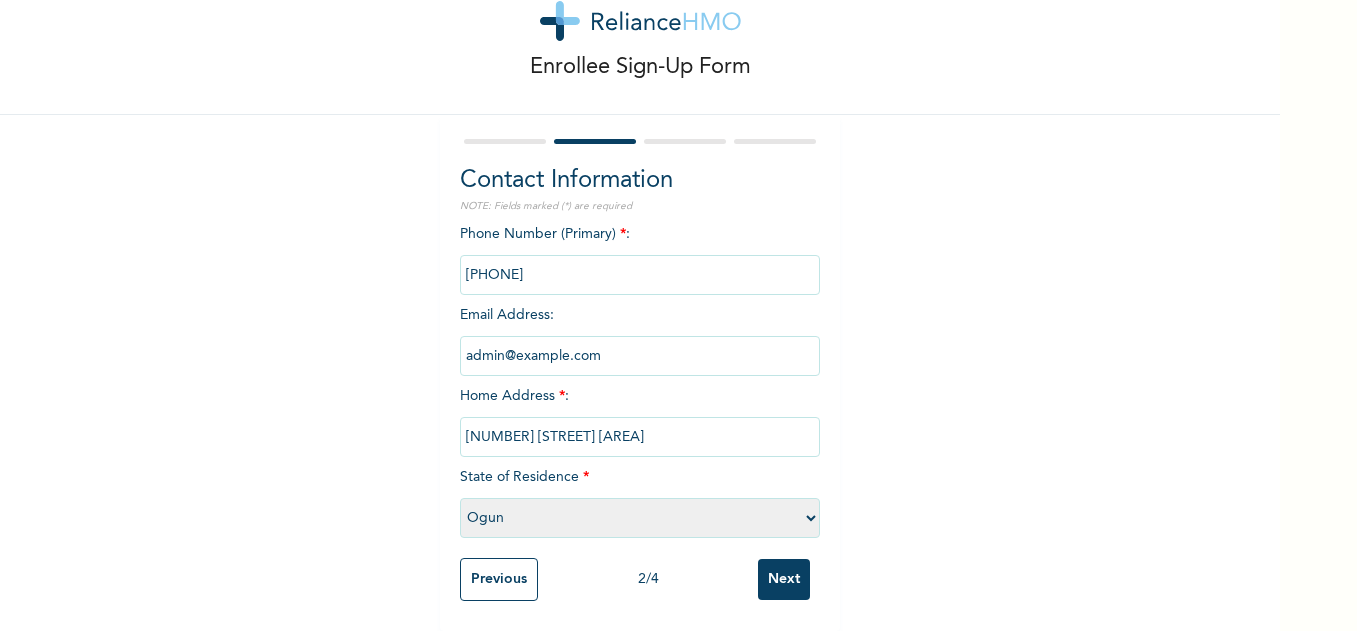 click on "Please select a State Abia Abuja (FCT) Adamawa Akwa Ibom Anambra Bauchi Bayelsa Benue Borno Cross River Delta Ebonyi Edo Ekiti Enugu Gombe Imo Jigawa Kaduna Kano Katsina Kebbi Kogi Kwara Lagos Nasarawa Niger Ogun Ondo Osun Oyo Plateau Rivers Sokoto Taraba Yobe Zamfara" at bounding box center [640, 518] 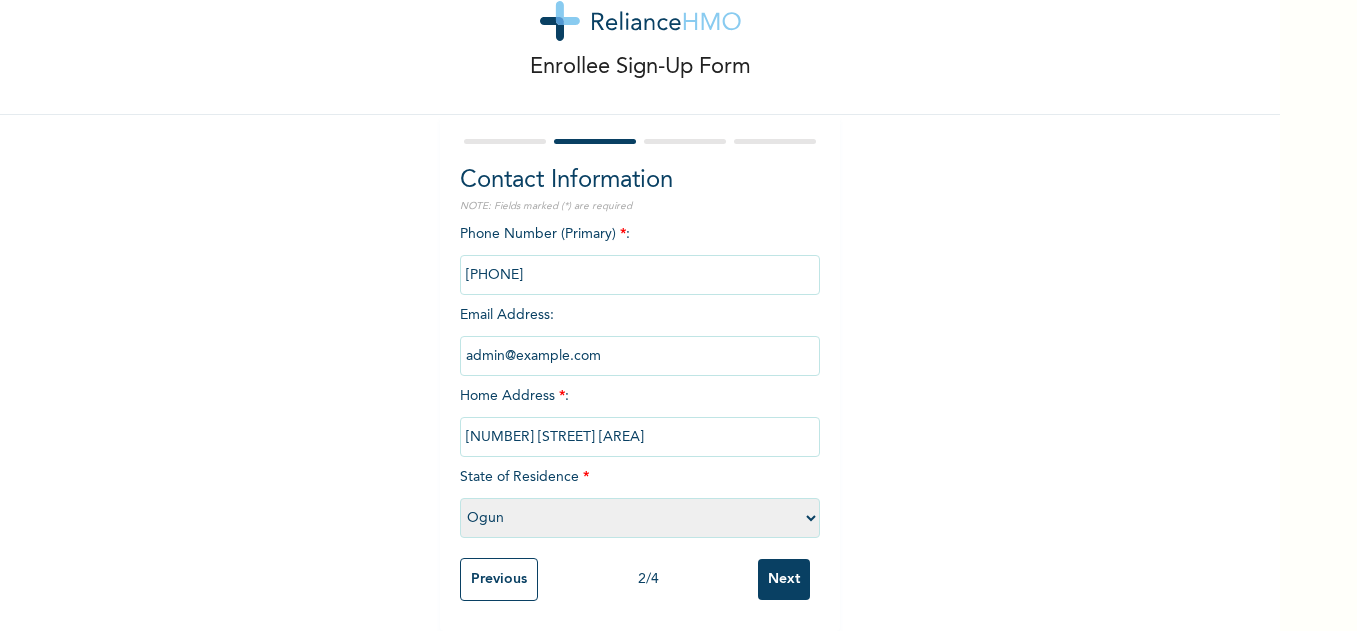 select on "25" 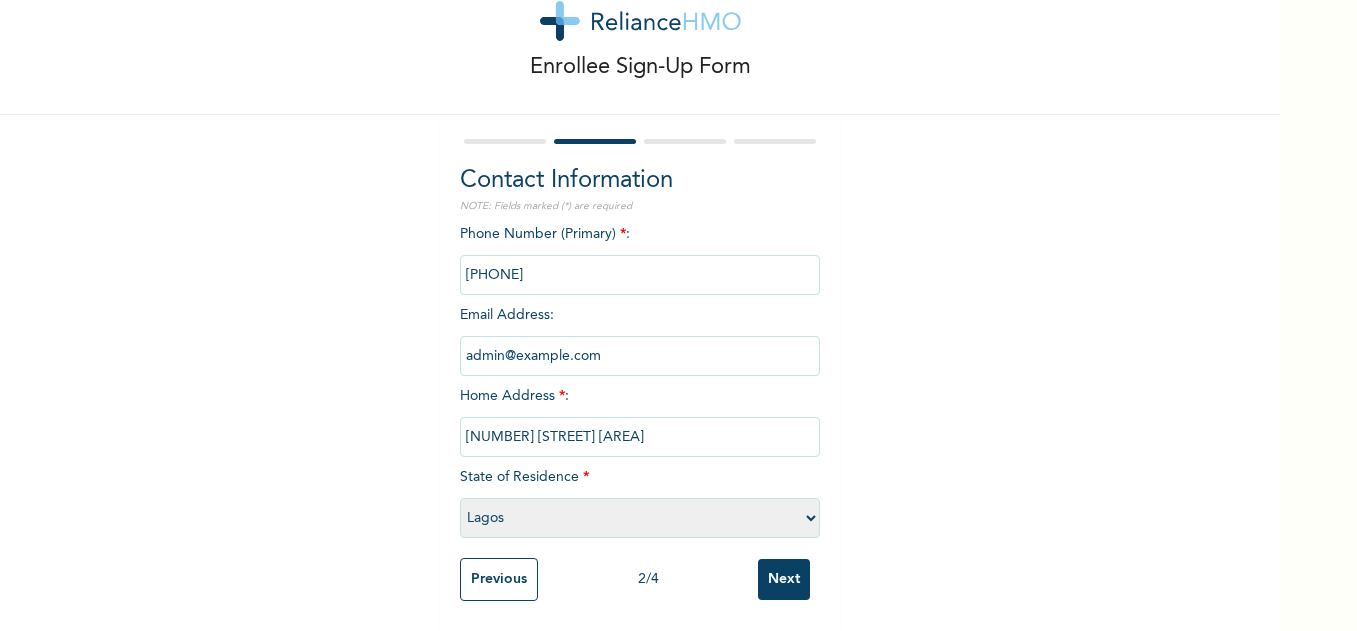 click on "Please select a State Abia Abuja (FCT) Adamawa Akwa Ibom Anambra Bauchi Bayelsa Benue Borno Cross River Delta Ebonyi Edo Ekiti Enugu Gombe Imo Jigawa Kaduna Kano Katsina Kebbi Kogi Kwara Lagos Nasarawa Niger Ogun Ondo Osun Oyo Plateau Rivers Sokoto Taraba Yobe Zamfara" at bounding box center [640, 518] 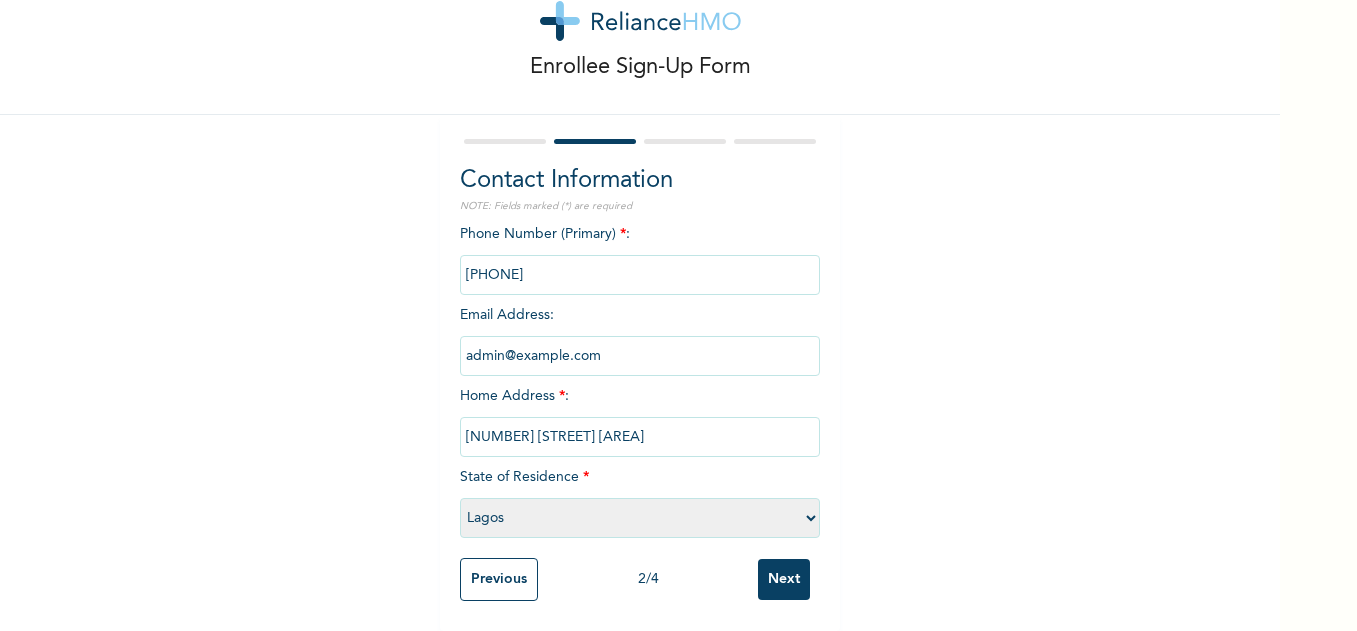 click on "Next" at bounding box center [784, 579] 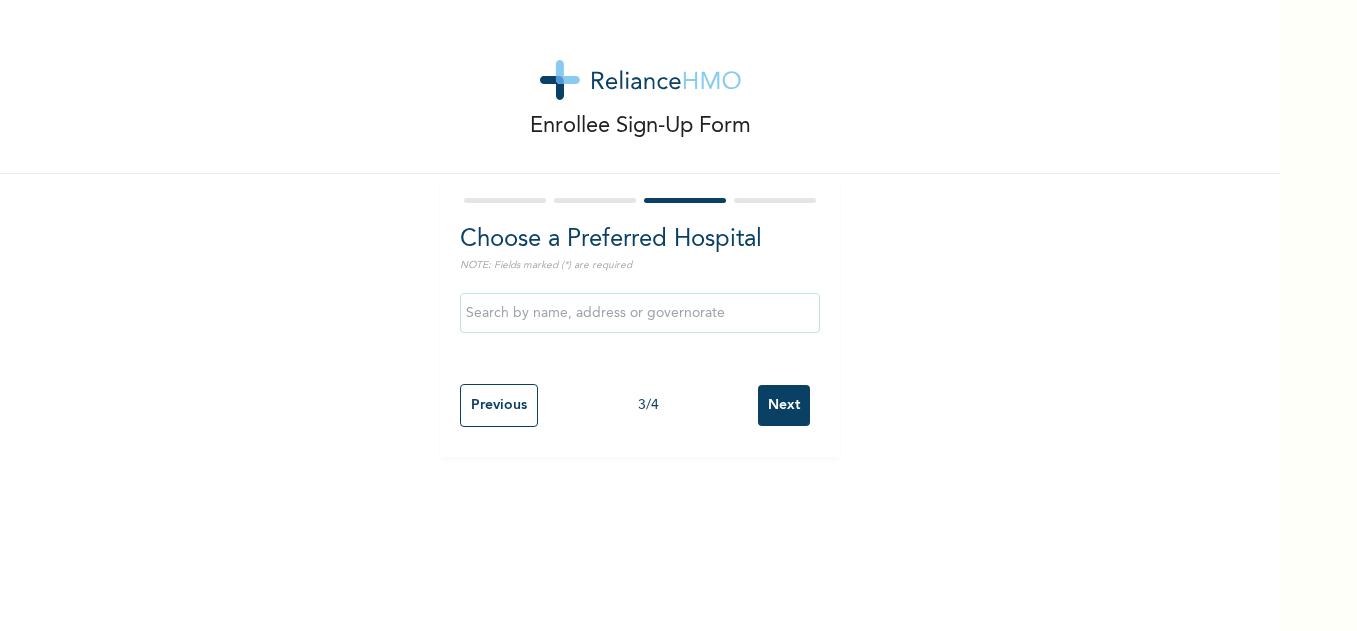 scroll, scrollTop: 0, scrollLeft: 0, axis: both 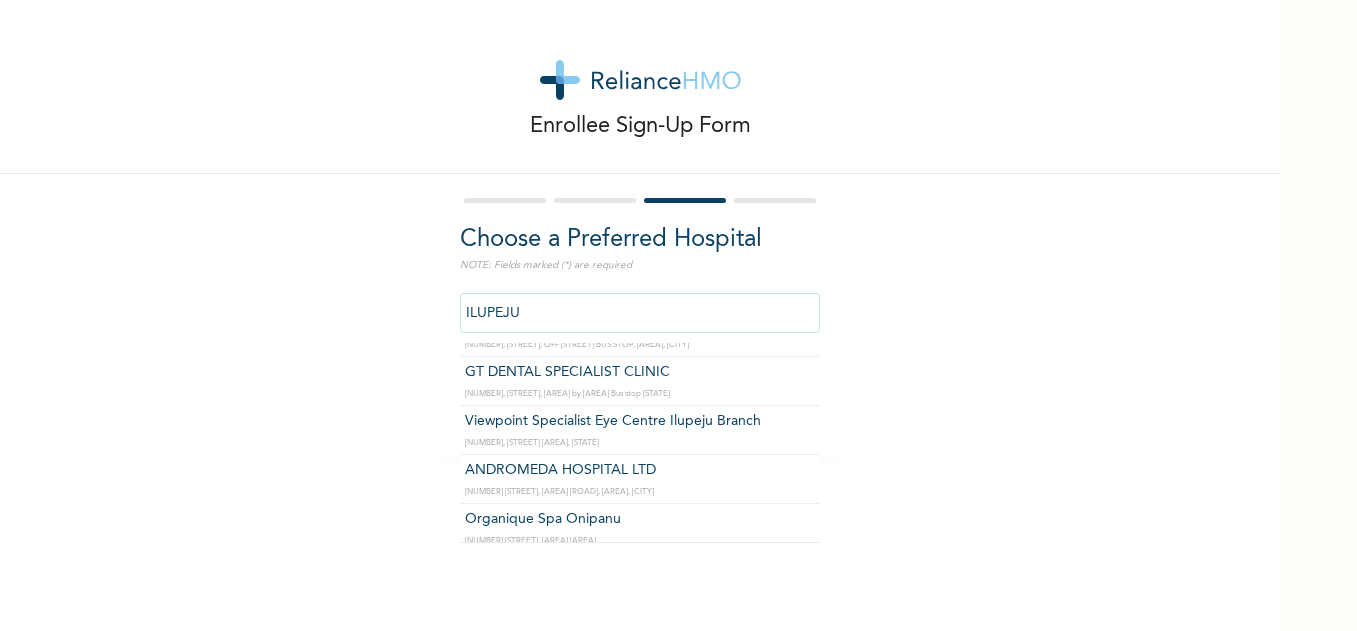 drag, startPoint x: 535, startPoint y: 312, endPoint x: 389, endPoint y: 306, distance: 146.12323 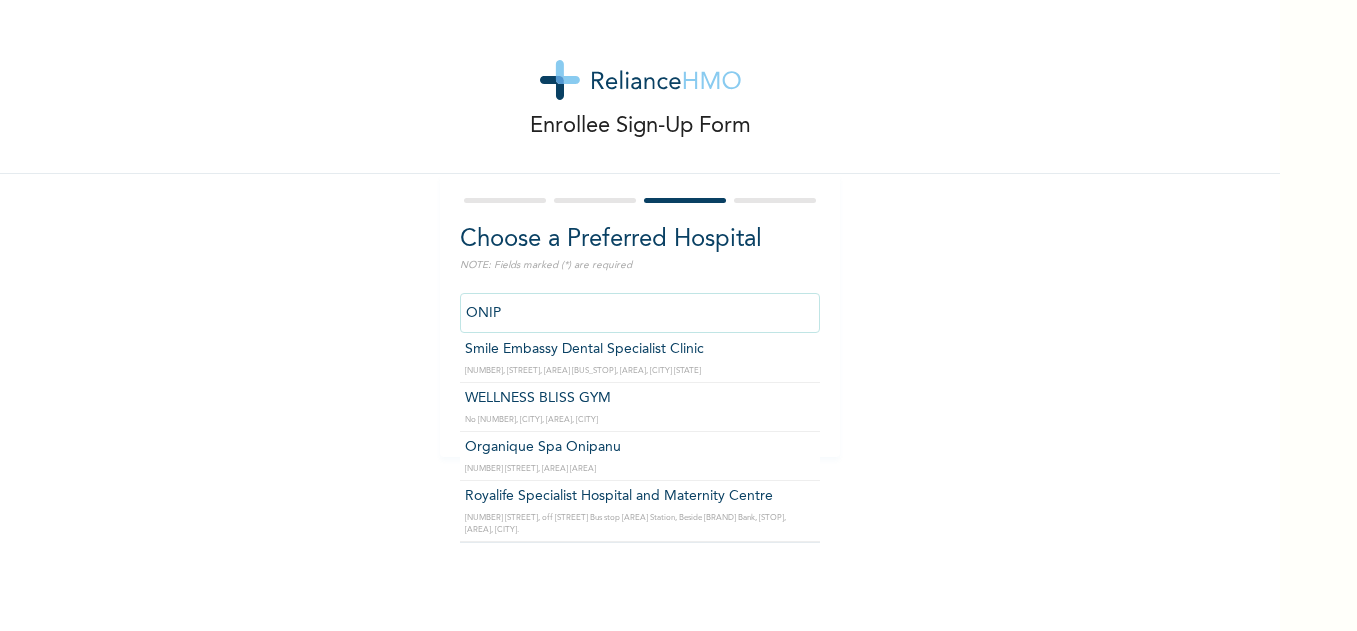 scroll, scrollTop: 9, scrollLeft: 0, axis: vertical 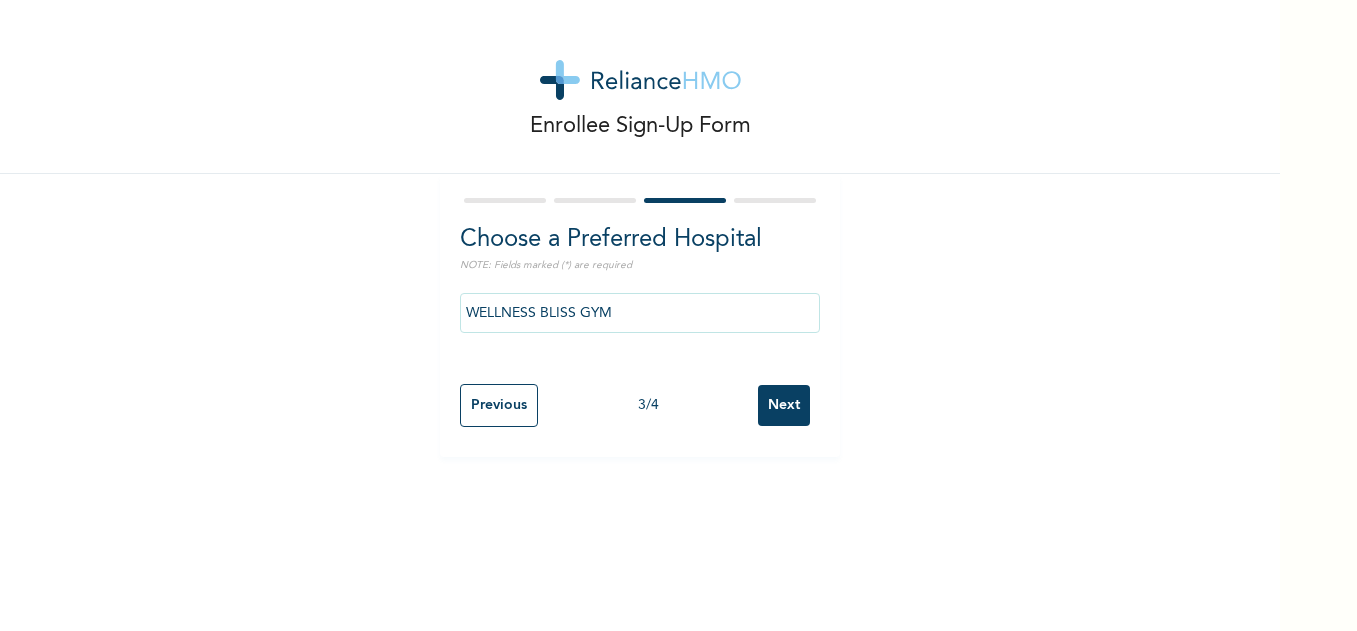 click on "WELLNESS BLISS GYM" at bounding box center (640, 313) 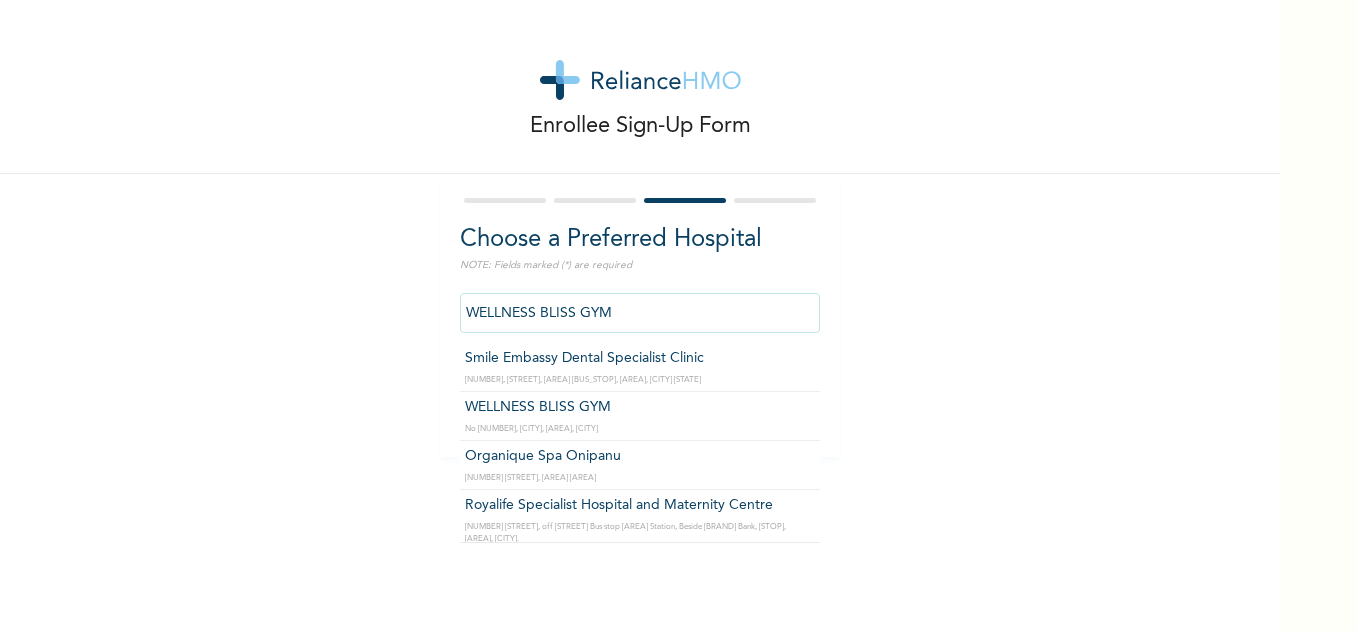 drag, startPoint x: 628, startPoint y: 319, endPoint x: 368, endPoint y: 292, distance: 261.39816 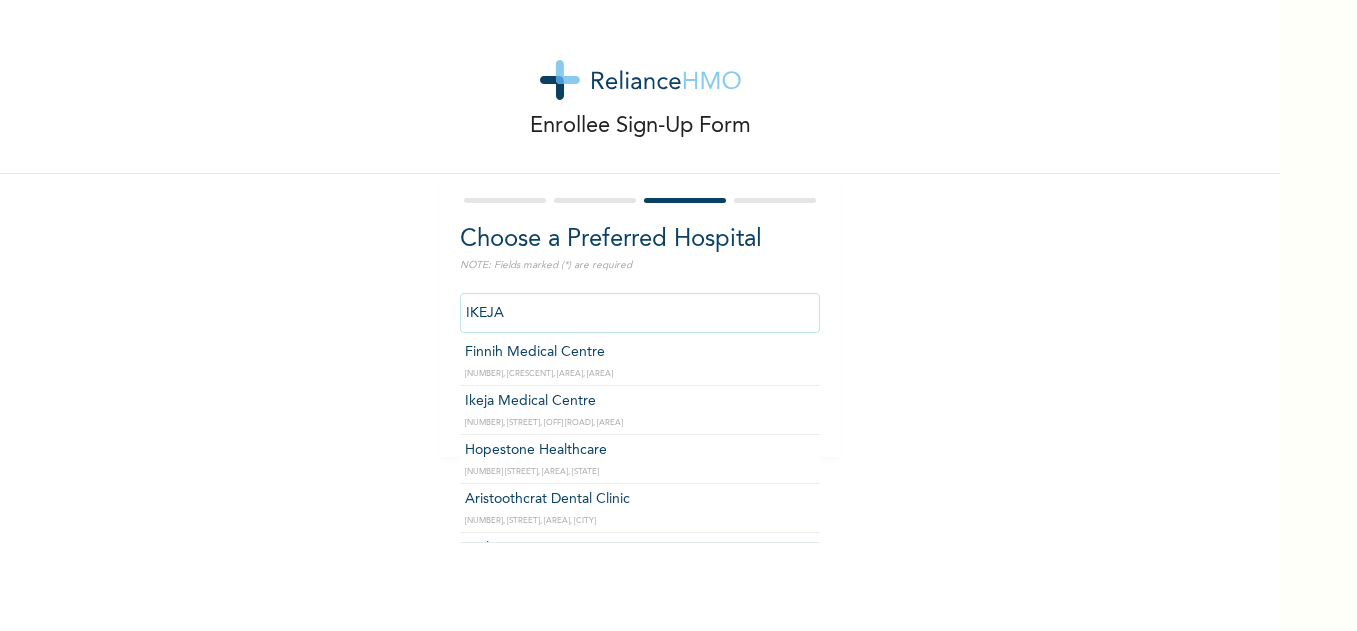 scroll, scrollTop: 205, scrollLeft: 0, axis: vertical 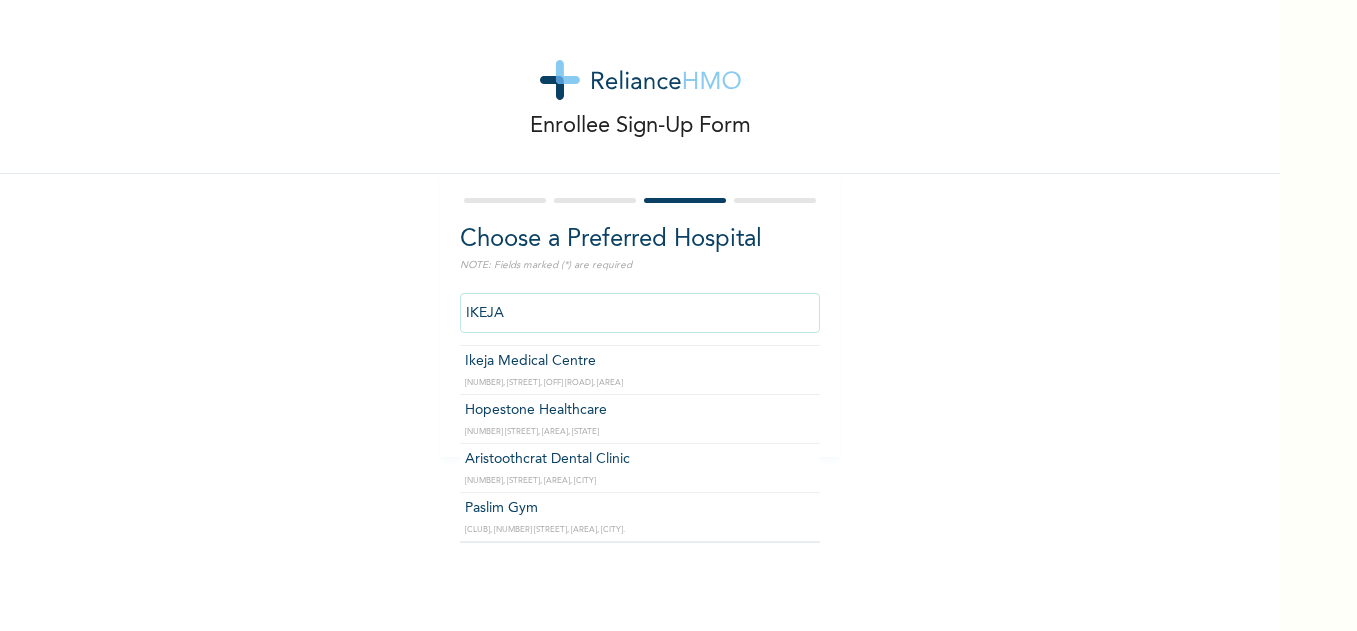type on "IKEJA" 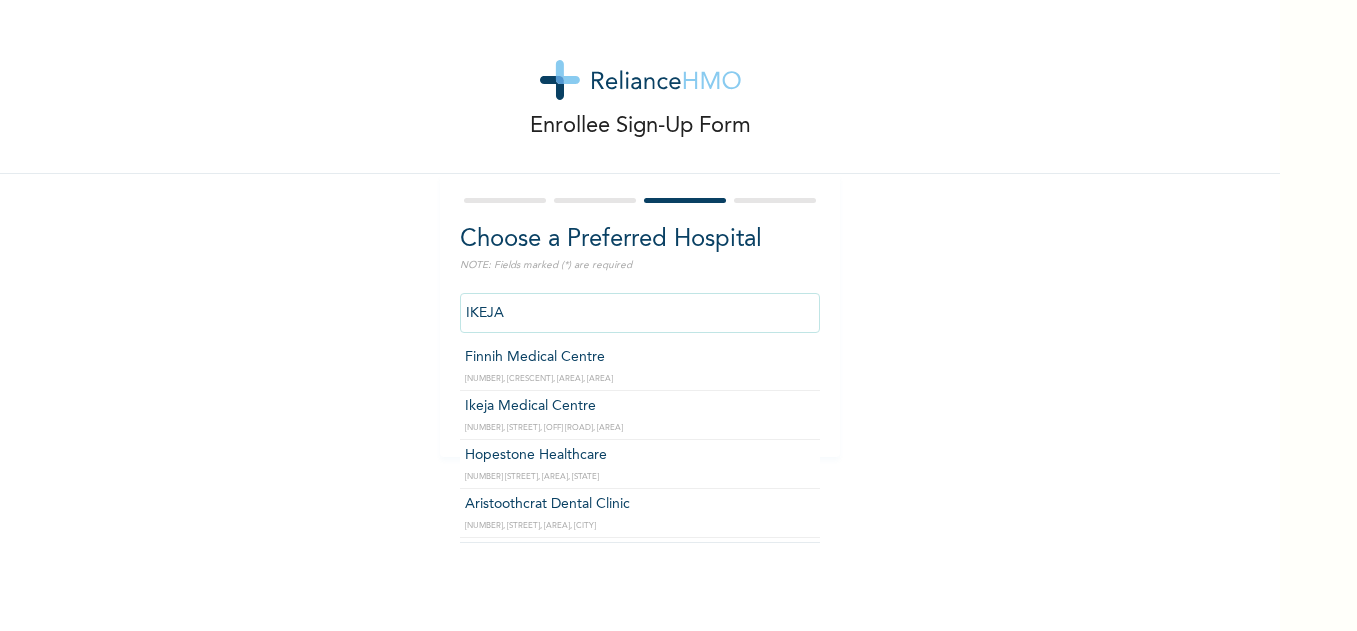 scroll, scrollTop: 200, scrollLeft: 0, axis: vertical 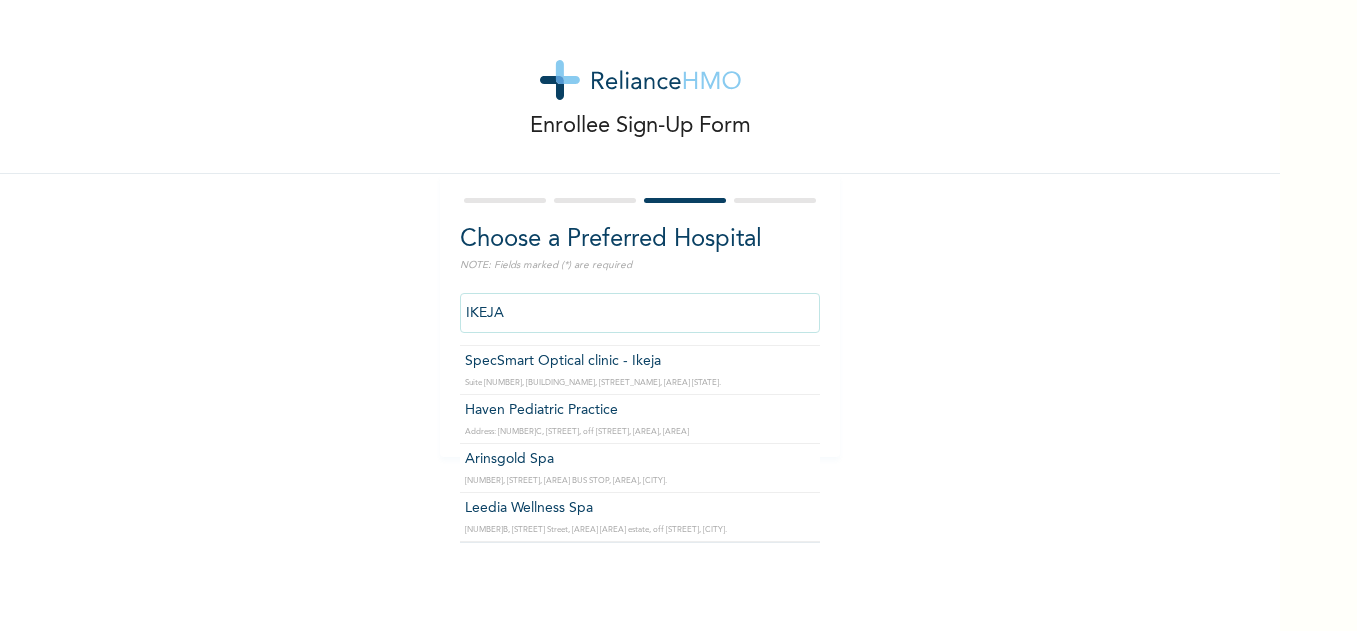 drag, startPoint x: 522, startPoint y: 321, endPoint x: 343, endPoint y: 324, distance: 179.02513 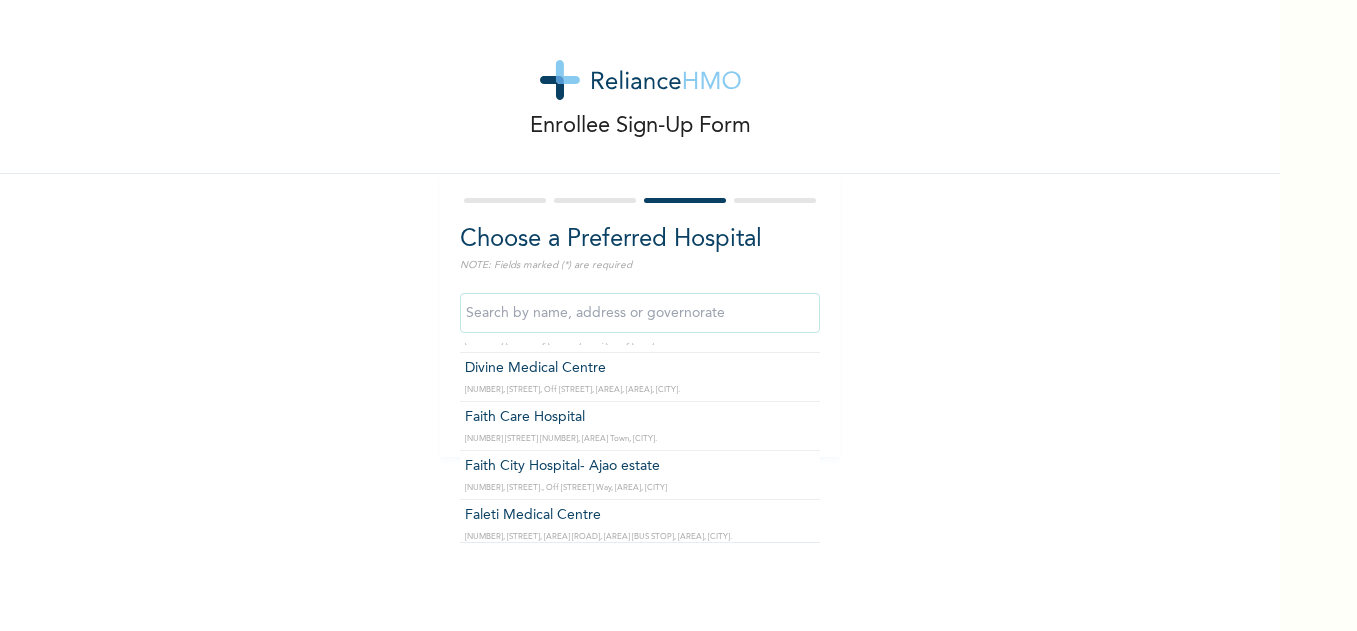 scroll, scrollTop: 840, scrollLeft: 0, axis: vertical 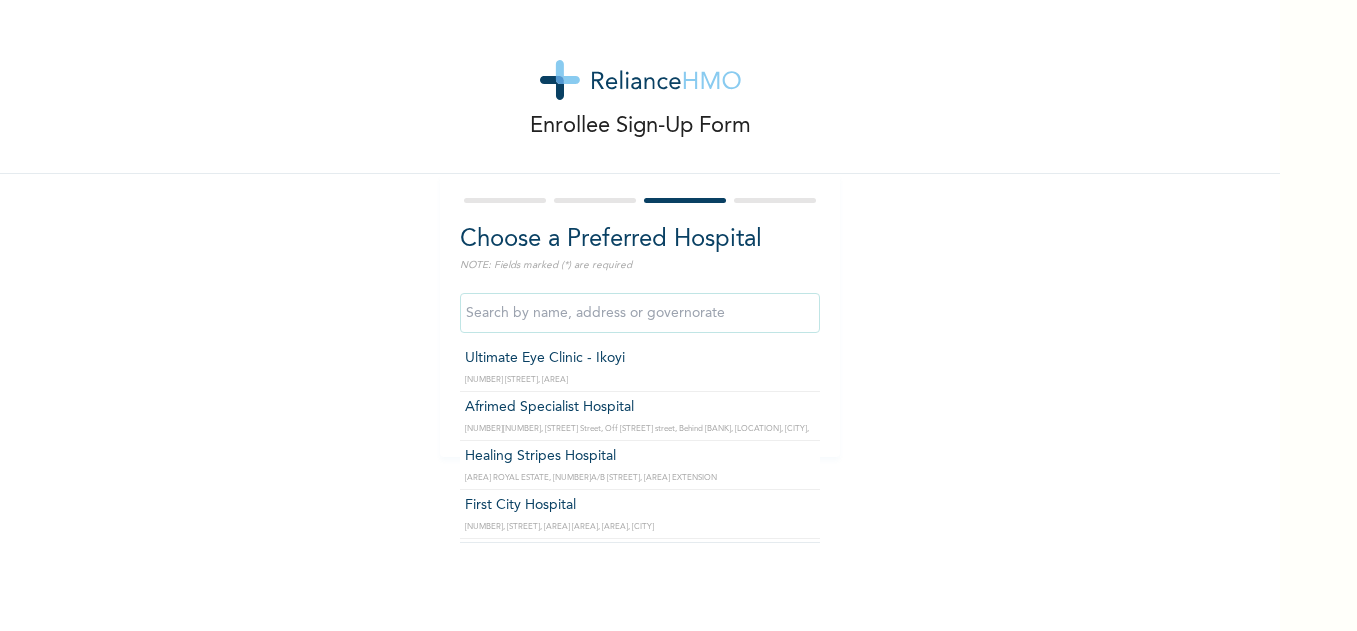click at bounding box center [640, 313] 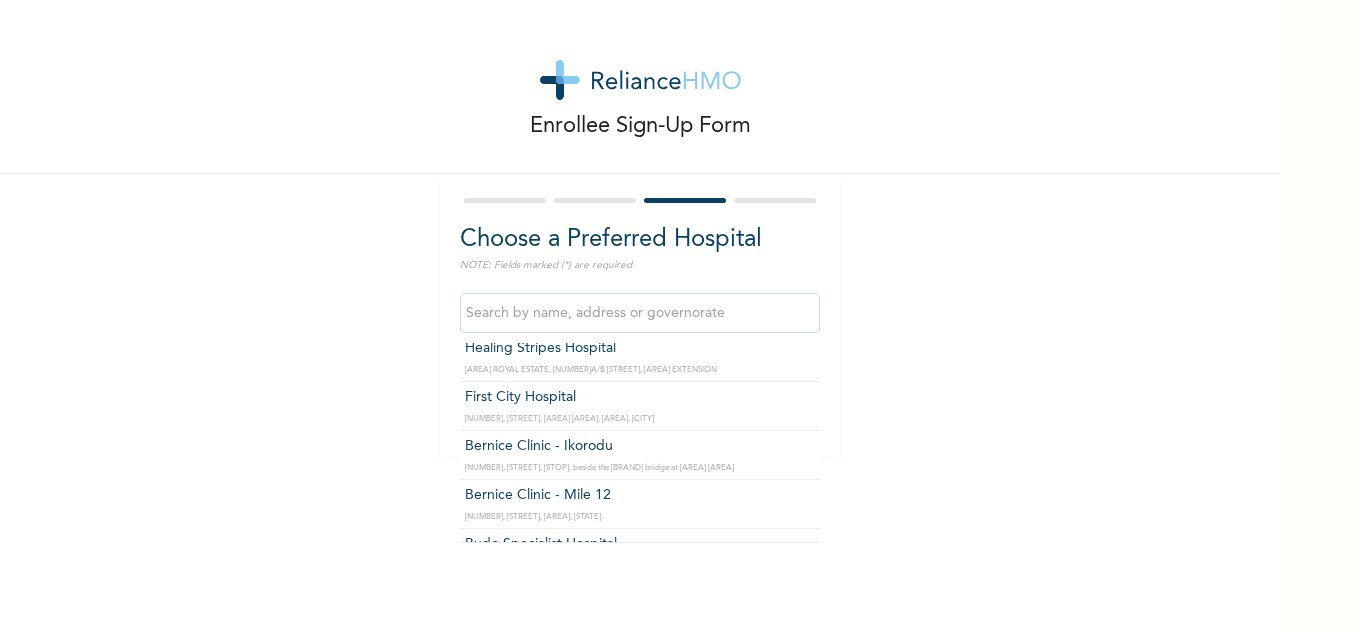 scroll, scrollTop: 120, scrollLeft: 0, axis: vertical 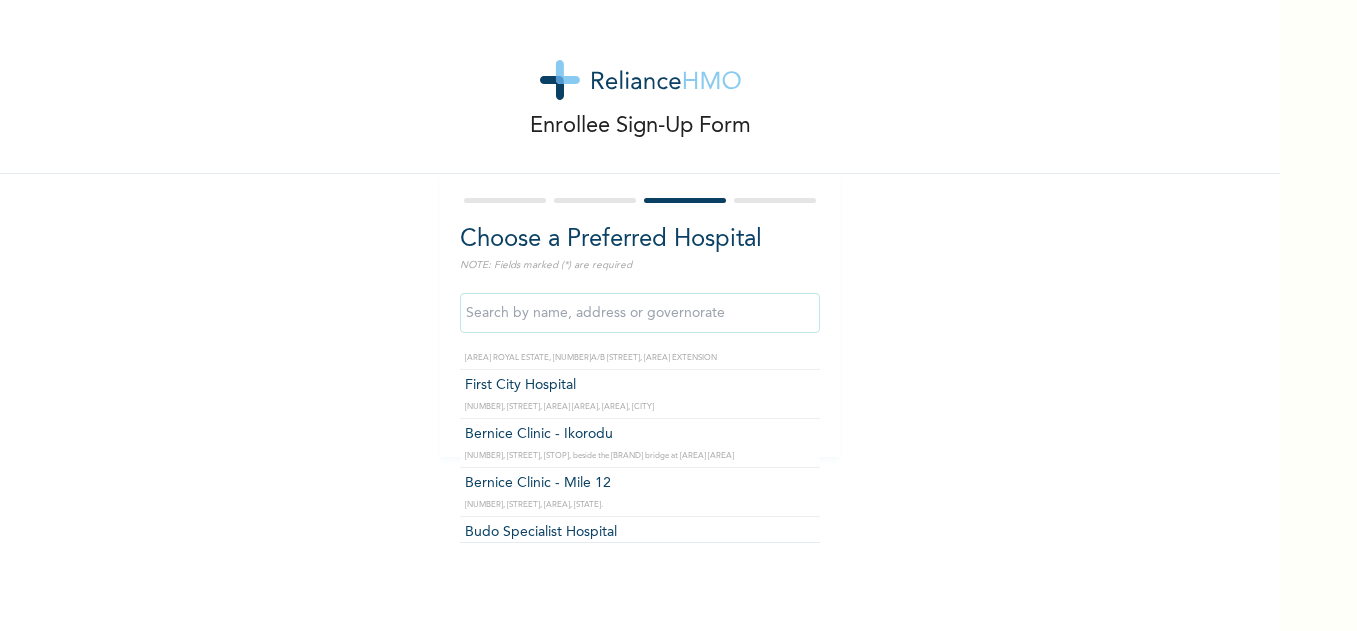 click at bounding box center [640, 313] 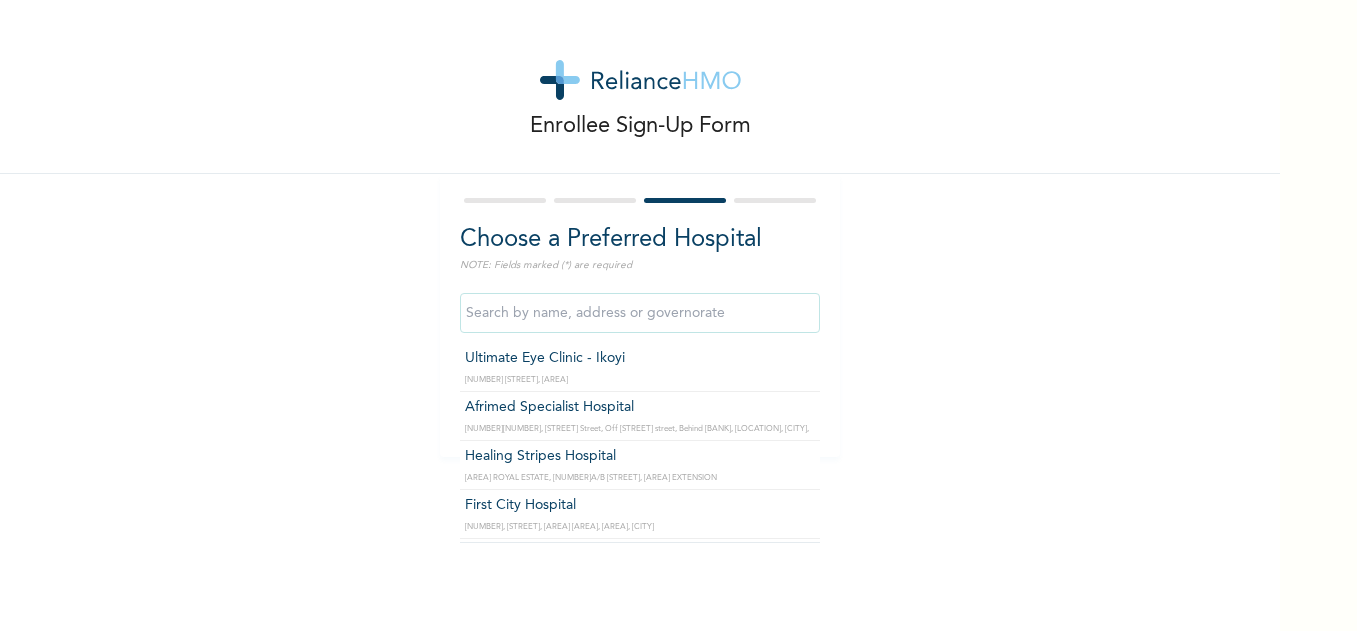 paste on "Afrime" 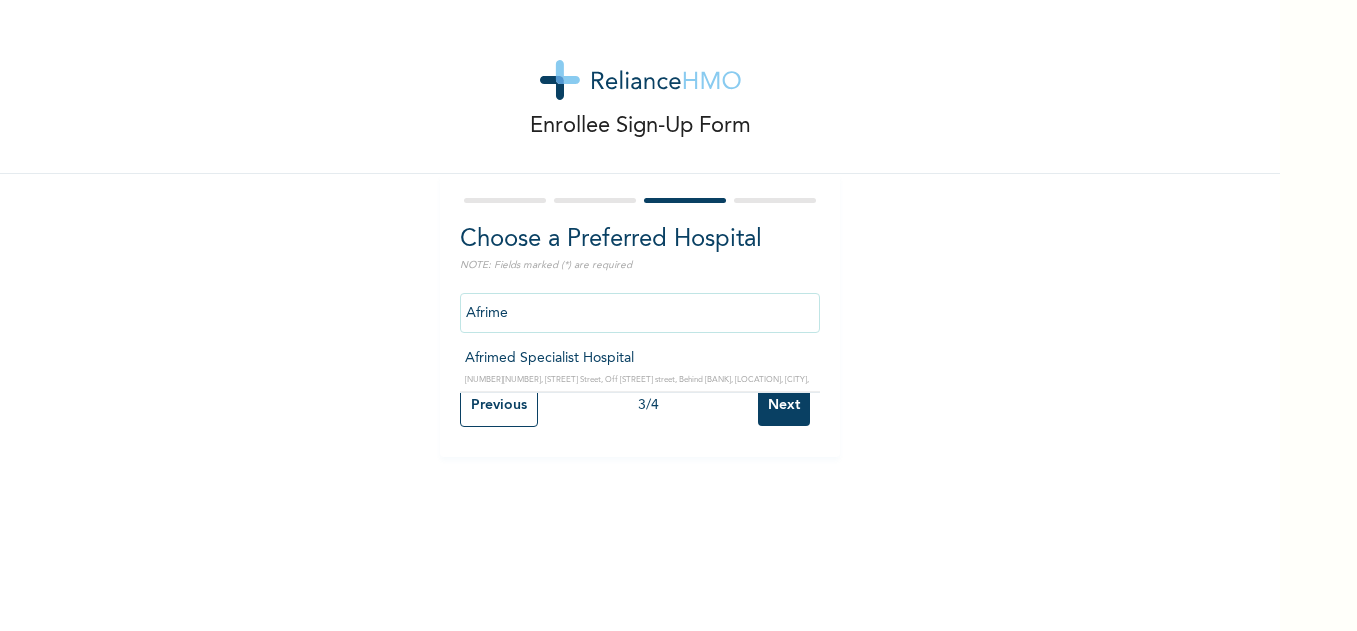 type on "Afrimed" 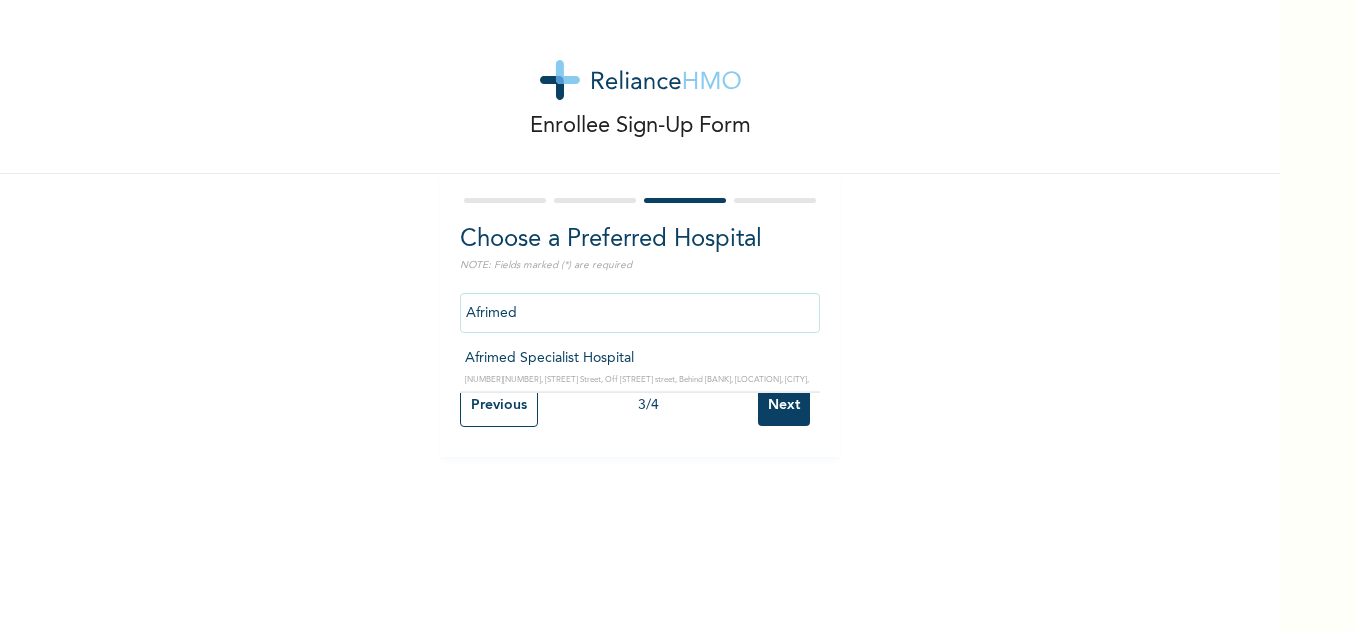 drag, startPoint x: 523, startPoint y: 316, endPoint x: 417, endPoint y: 328, distance: 106.677086 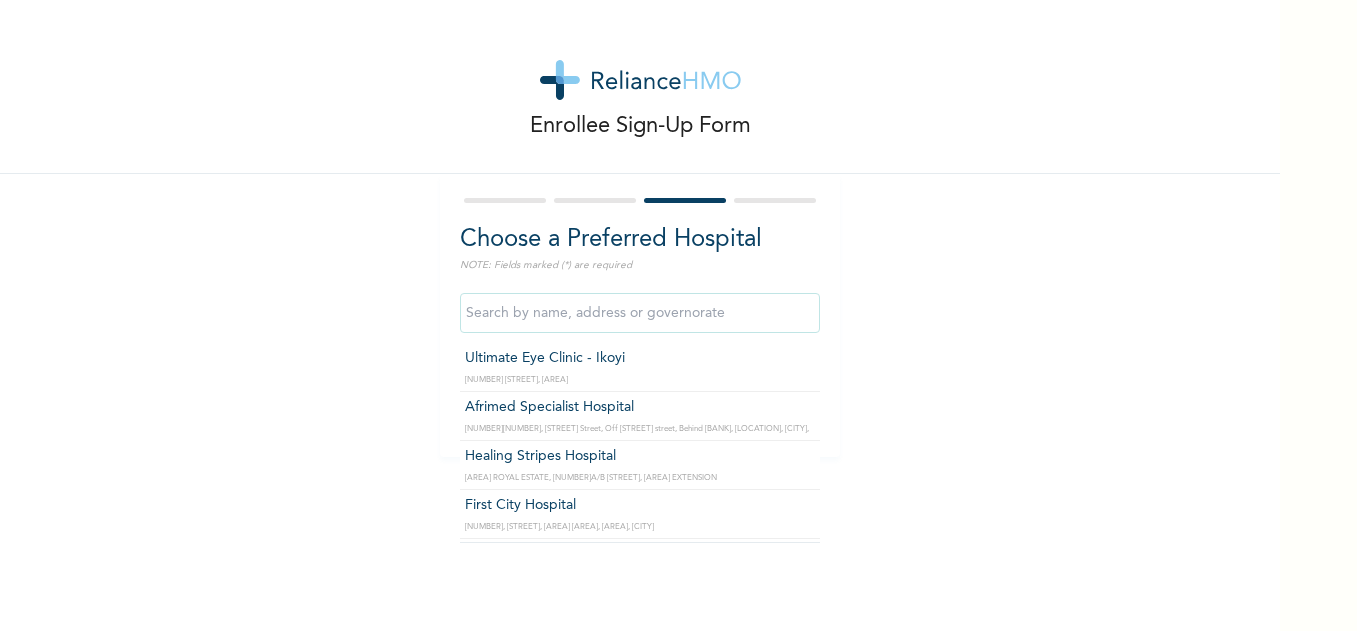 click at bounding box center [640, 313] 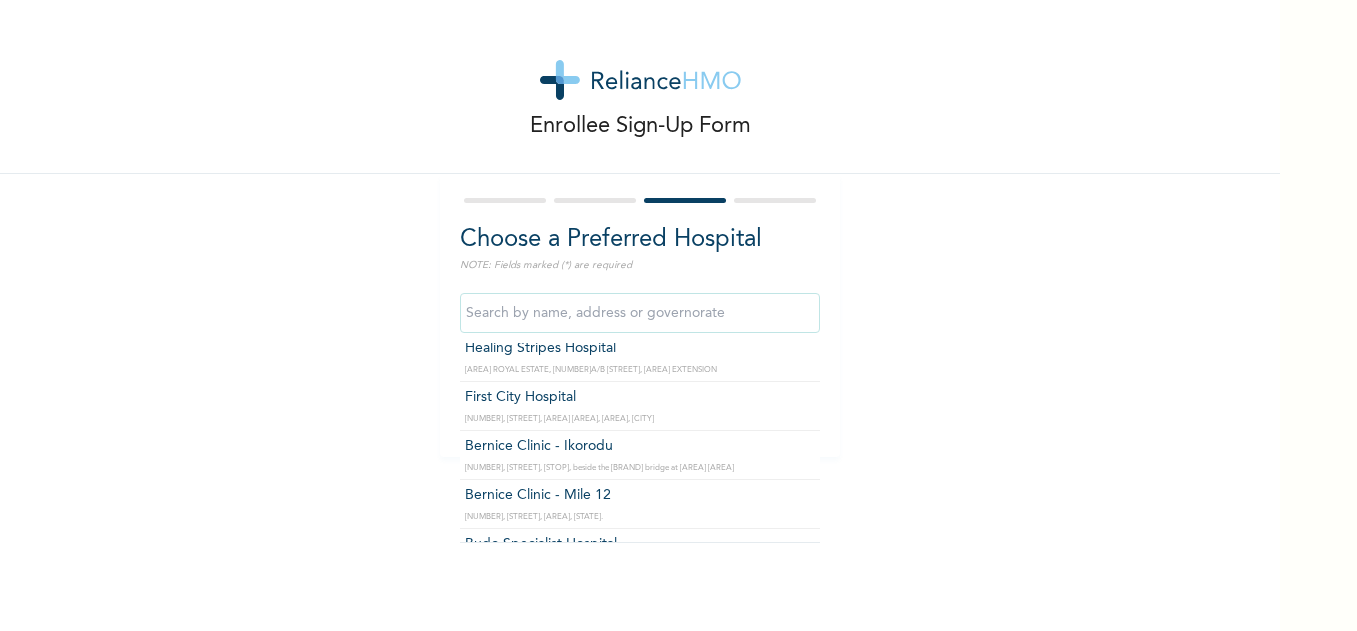 scroll, scrollTop: 160, scrollLeft: 0, axis: vertical 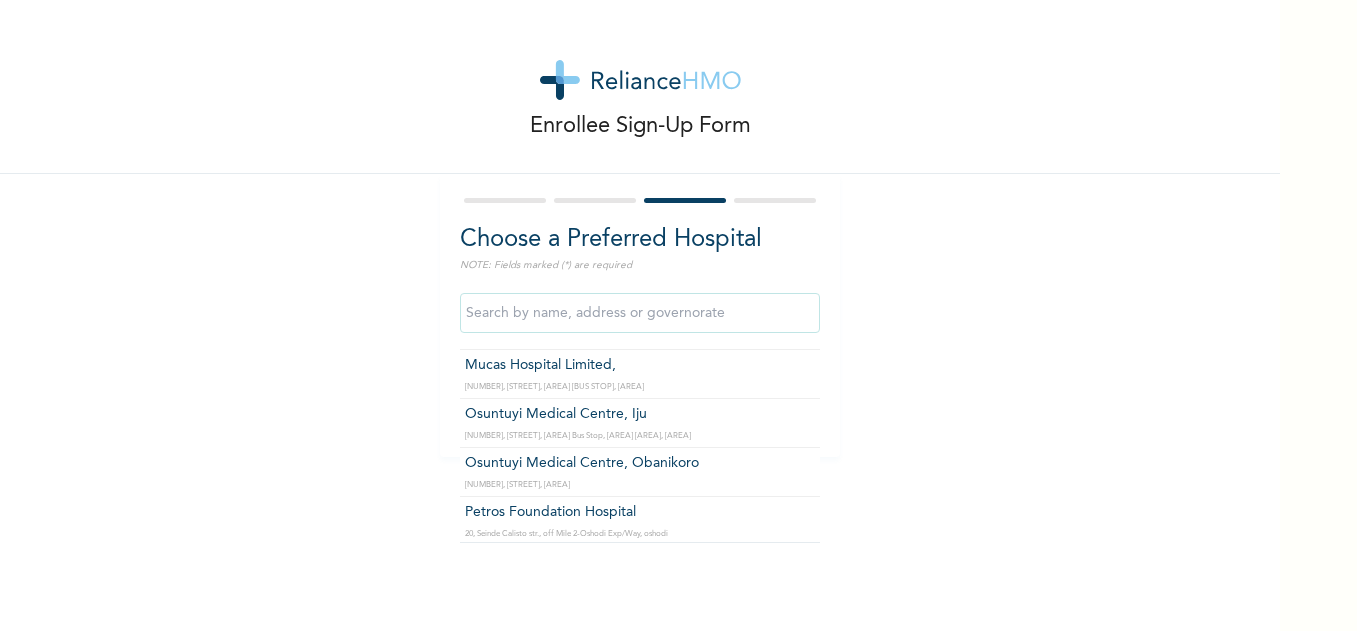 click at bounding box center [640, 313] 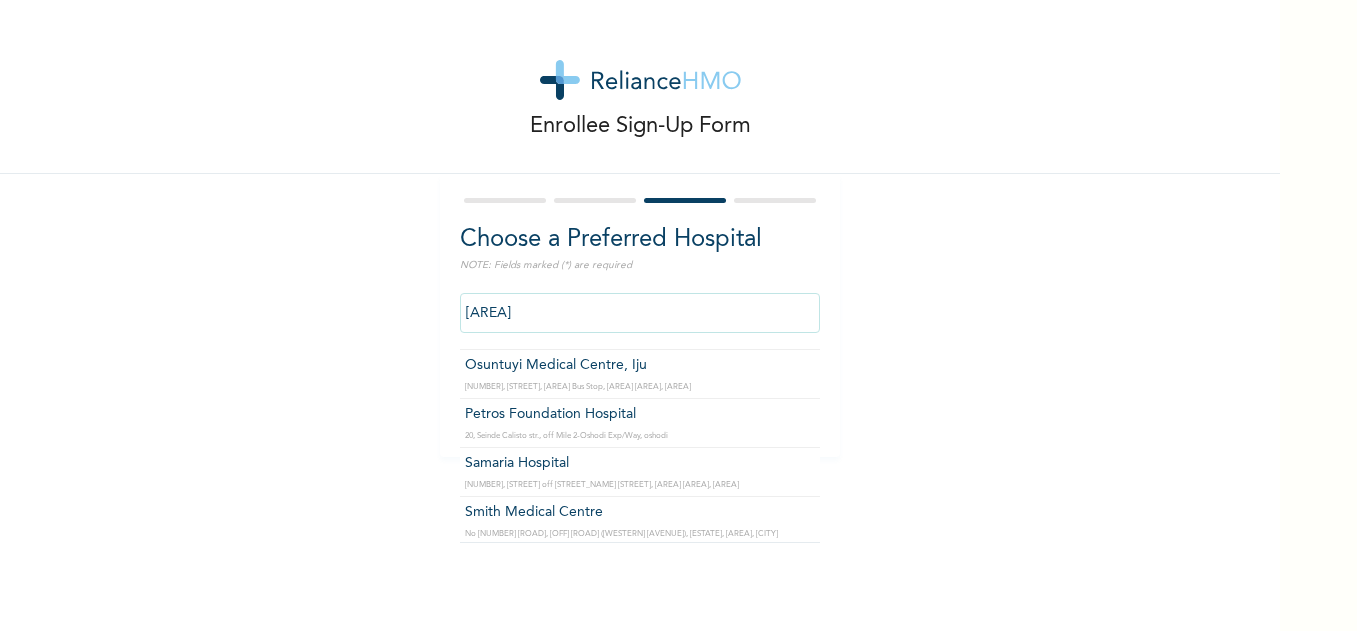 scroll, scrollTop: 0, scrollLeft: 0, axis: both 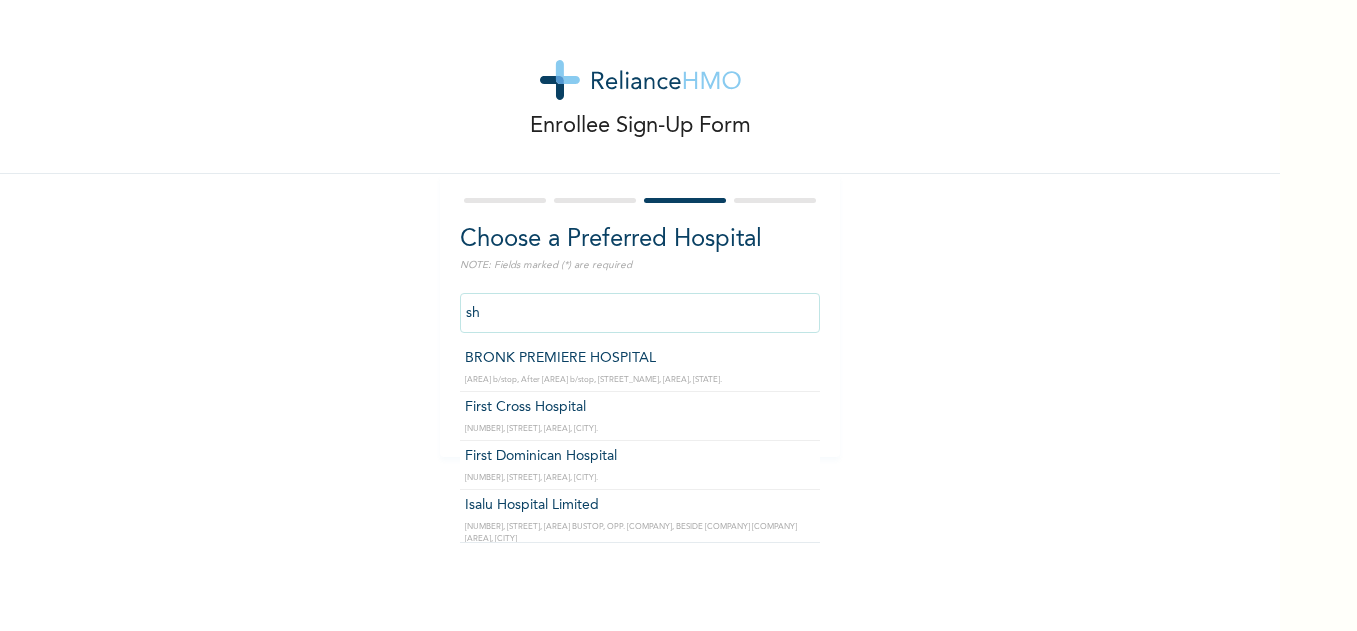 type on "s" 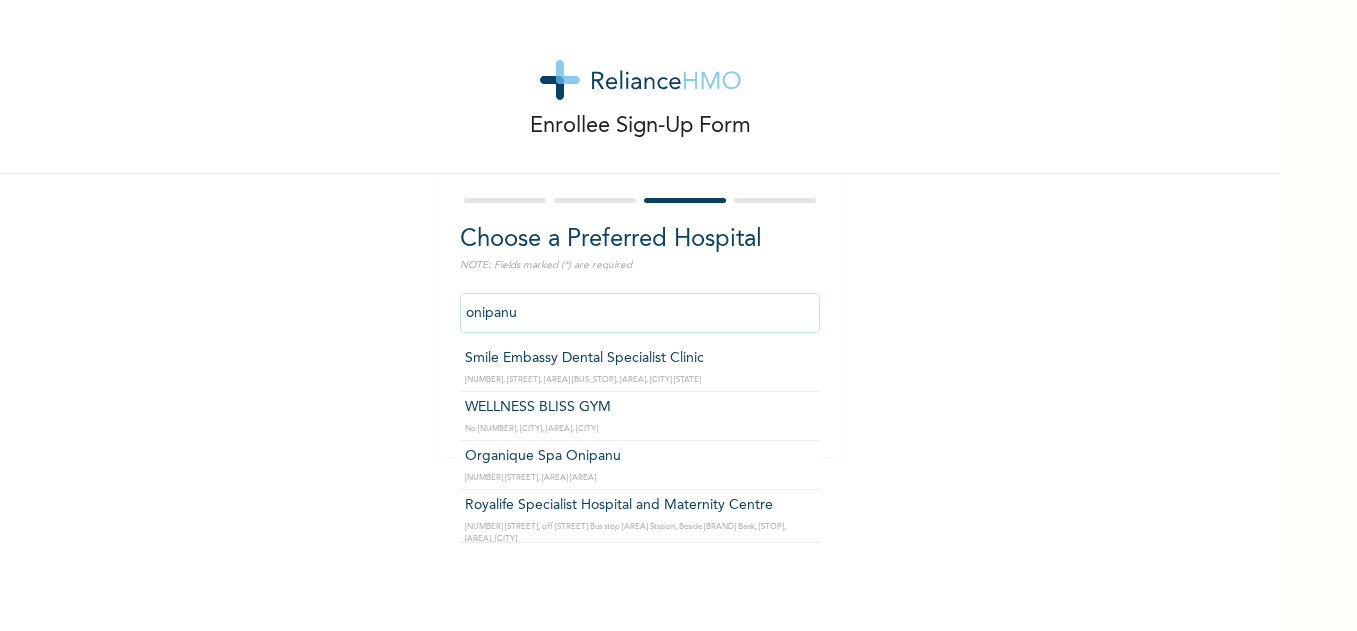 scroll, scrollTop: 9, scrollLeft: 0, axis: vertical 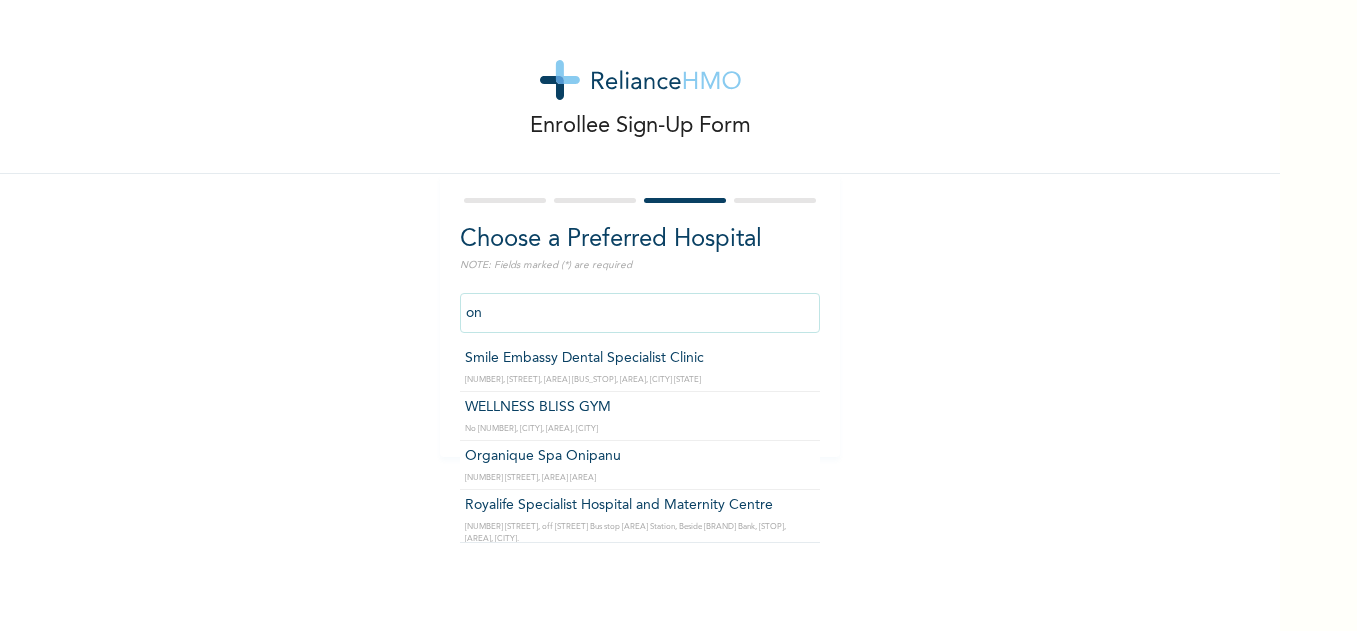 type on "o" 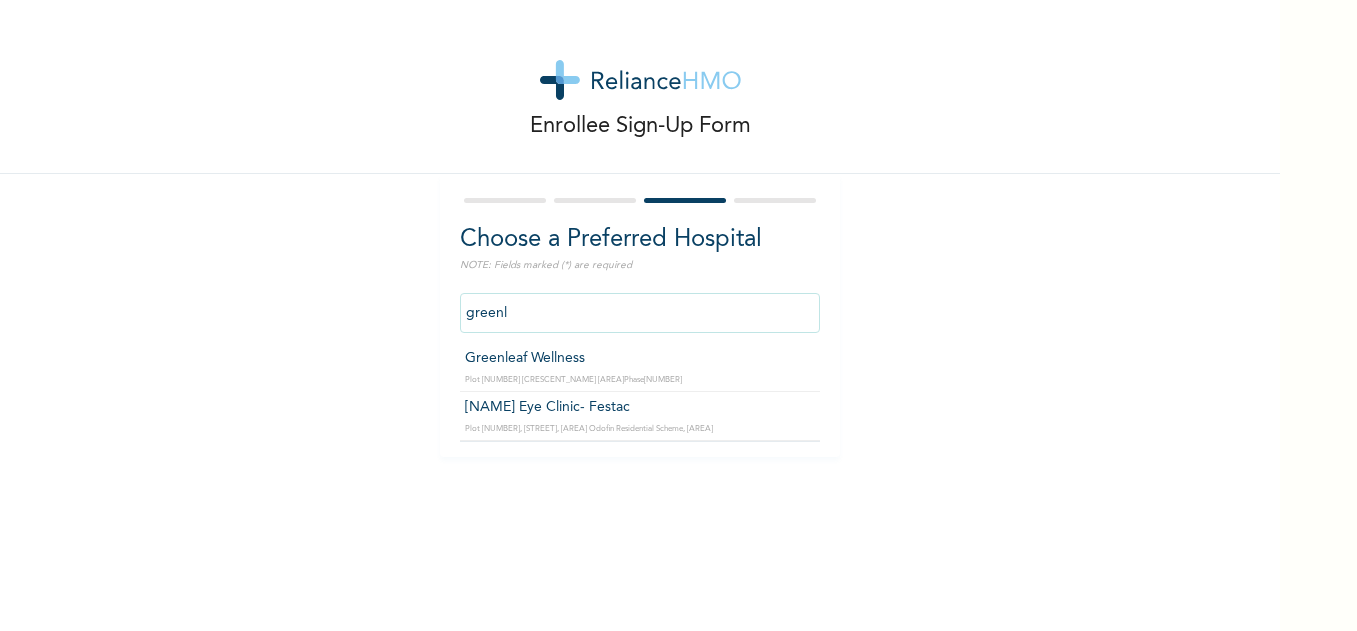 type on "[COLOR]" 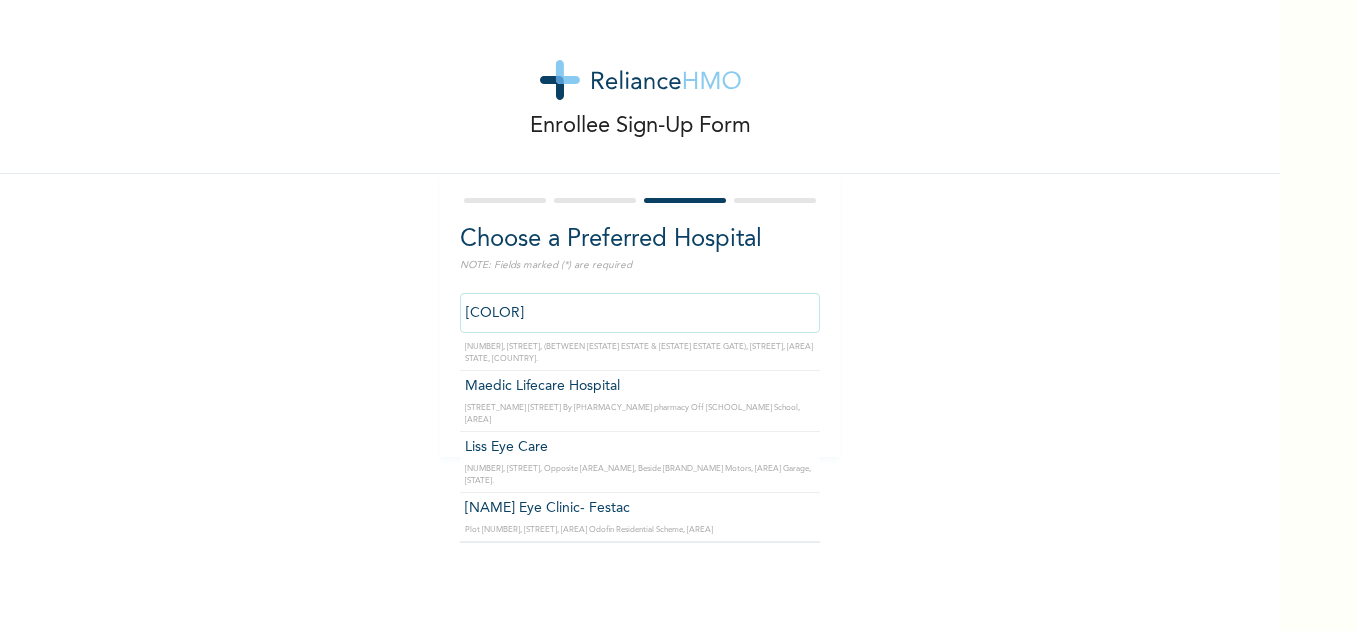scroll, scrollTop: 0, scrollLeft: 0, axis: both 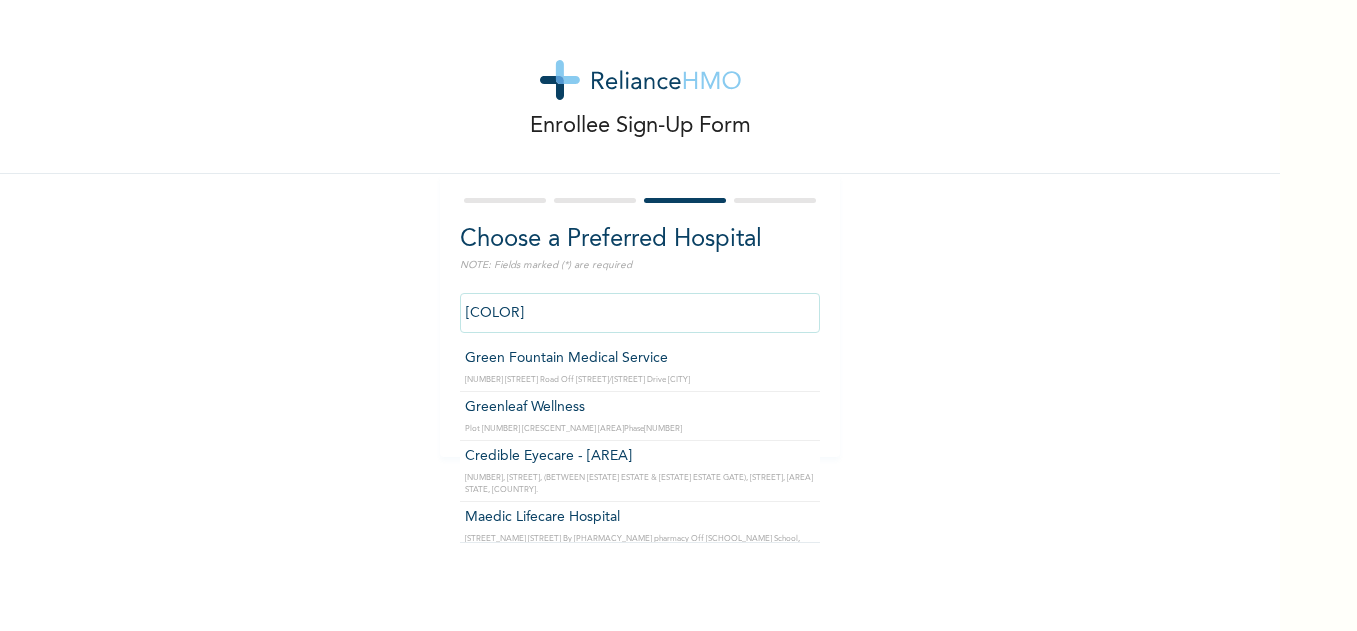 drag, startPoint x: 733, startPoint y: 303, endPoint x: 74, endPoint y: 195, distance: 667.79114 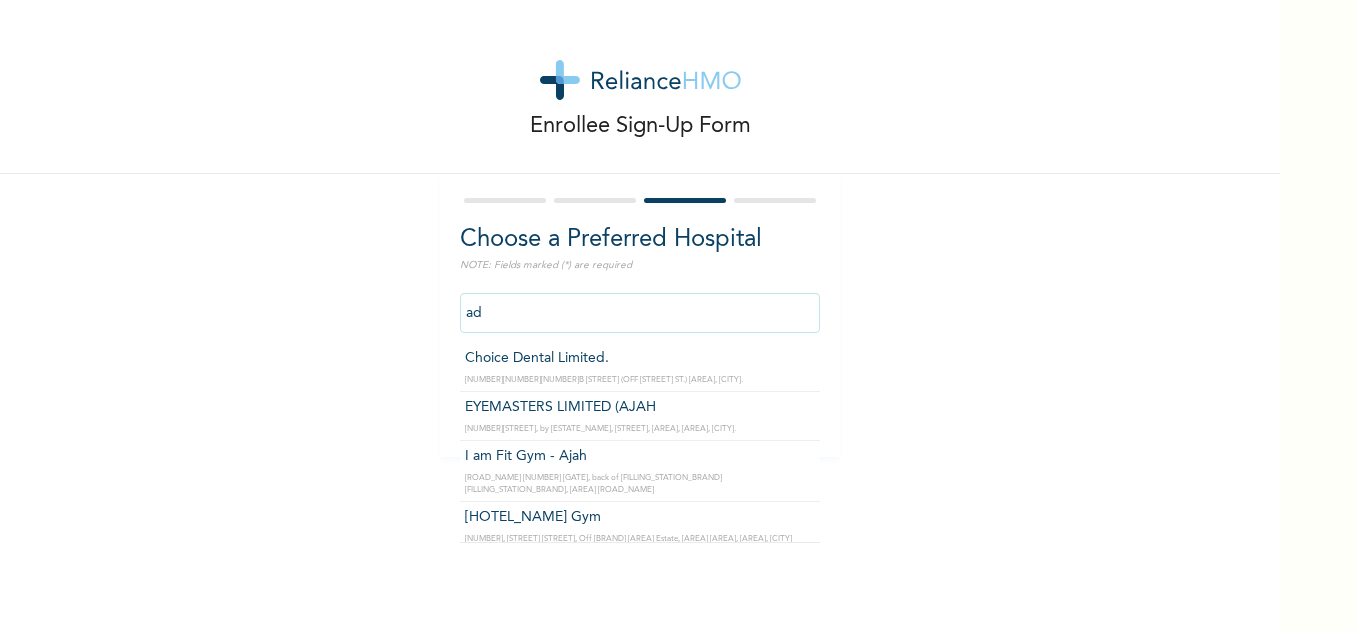 type on "a" 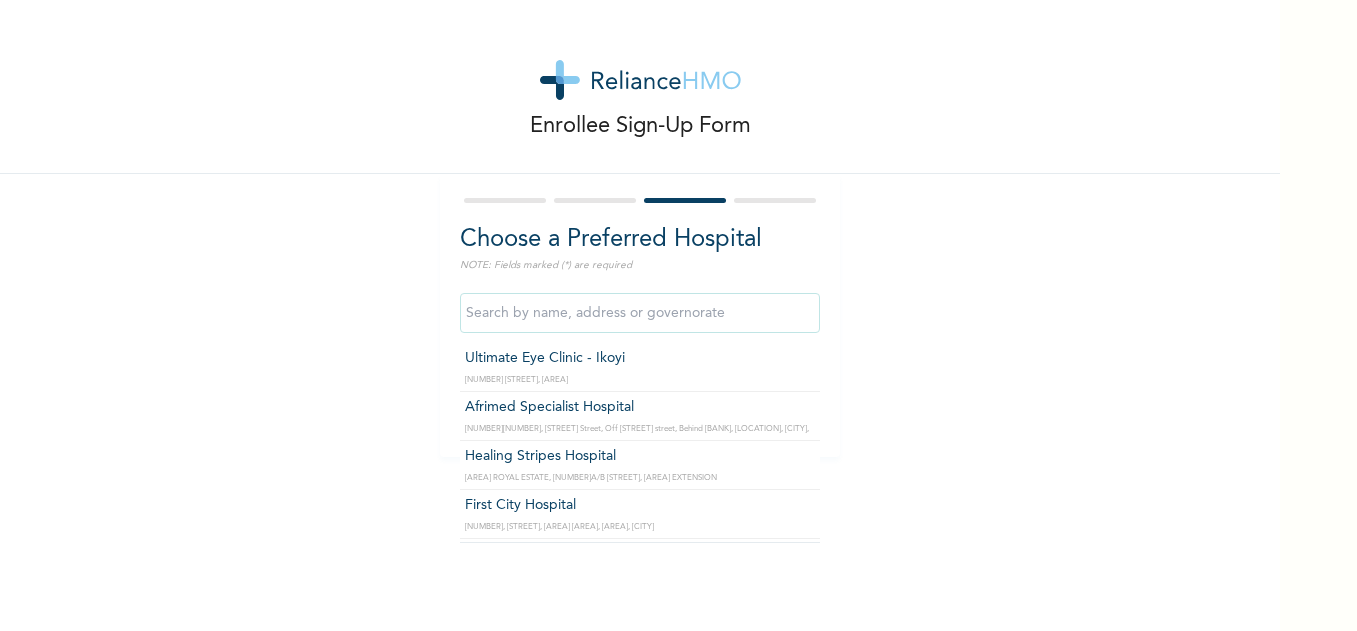 type on "o" 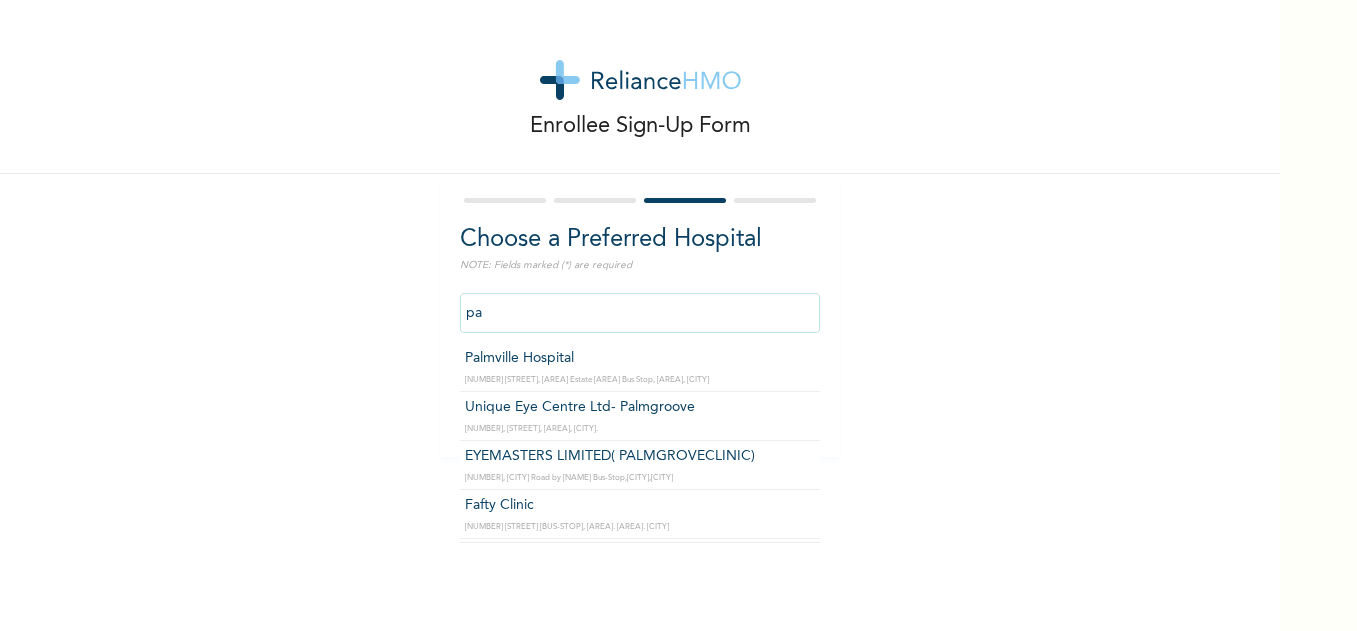 type on "p" 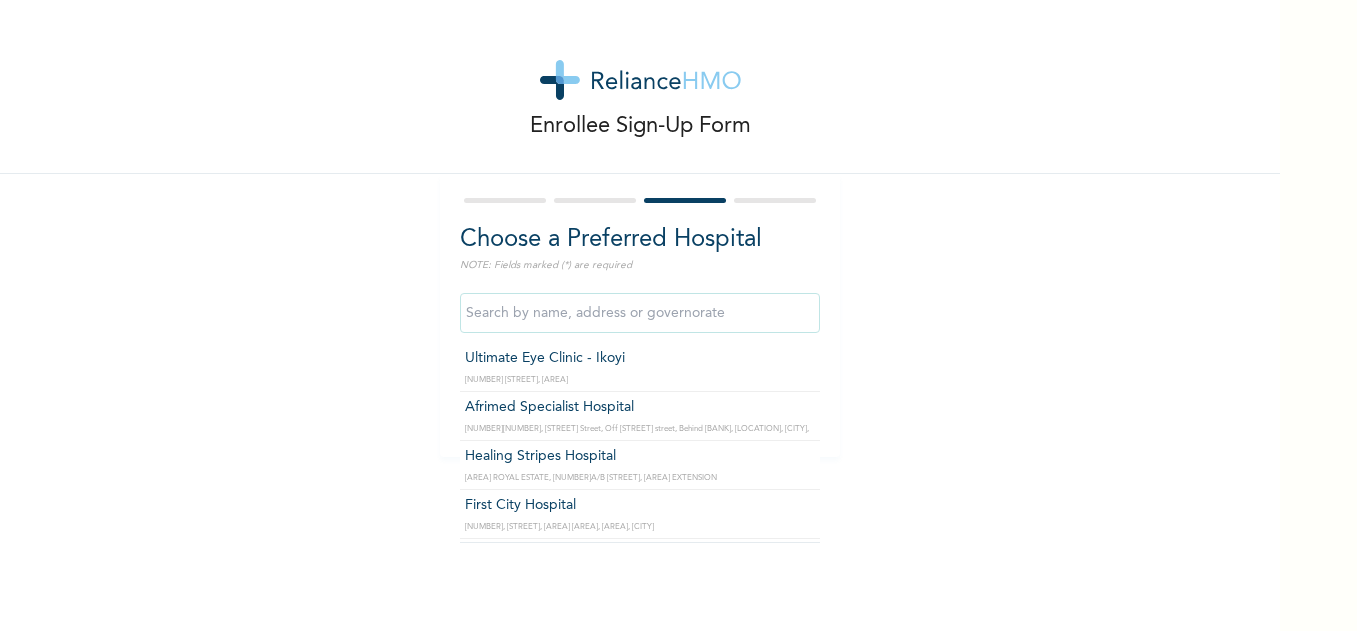 paste on "ANDROMEDA HOSPITAL LTD" 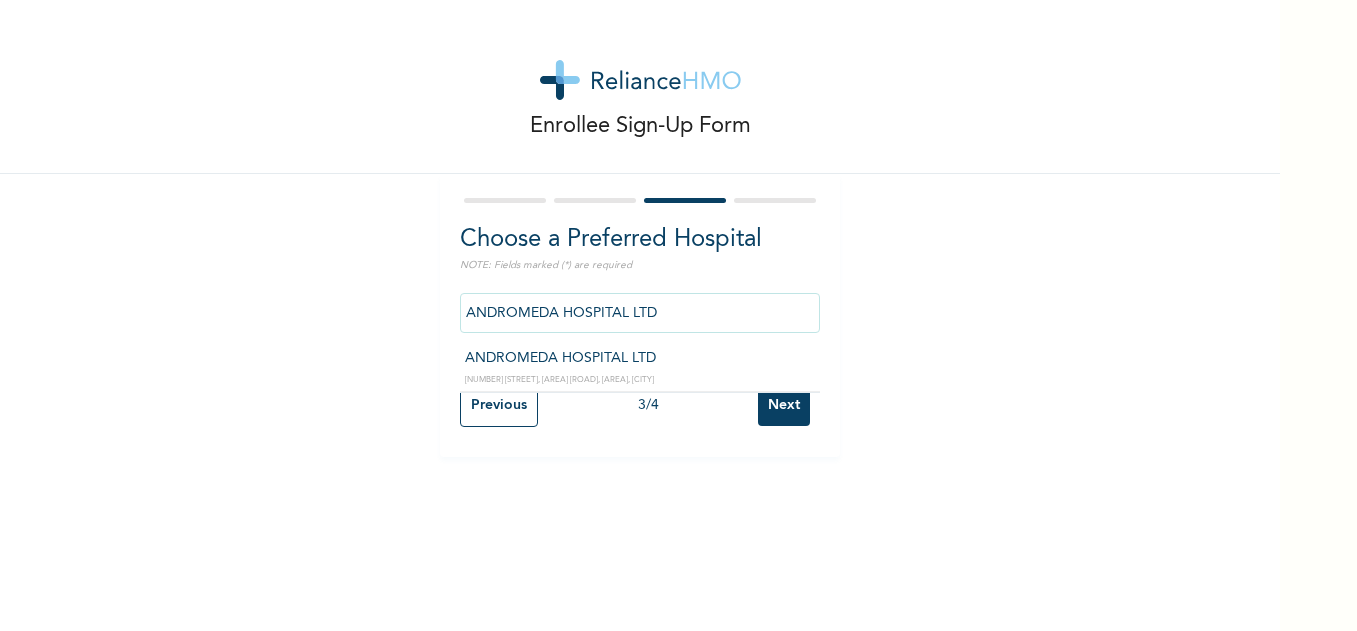 drag, startPoint x: 663, startPoint y: 318, endPoint x: 426, endPoint y: 335, distance: 237.60892 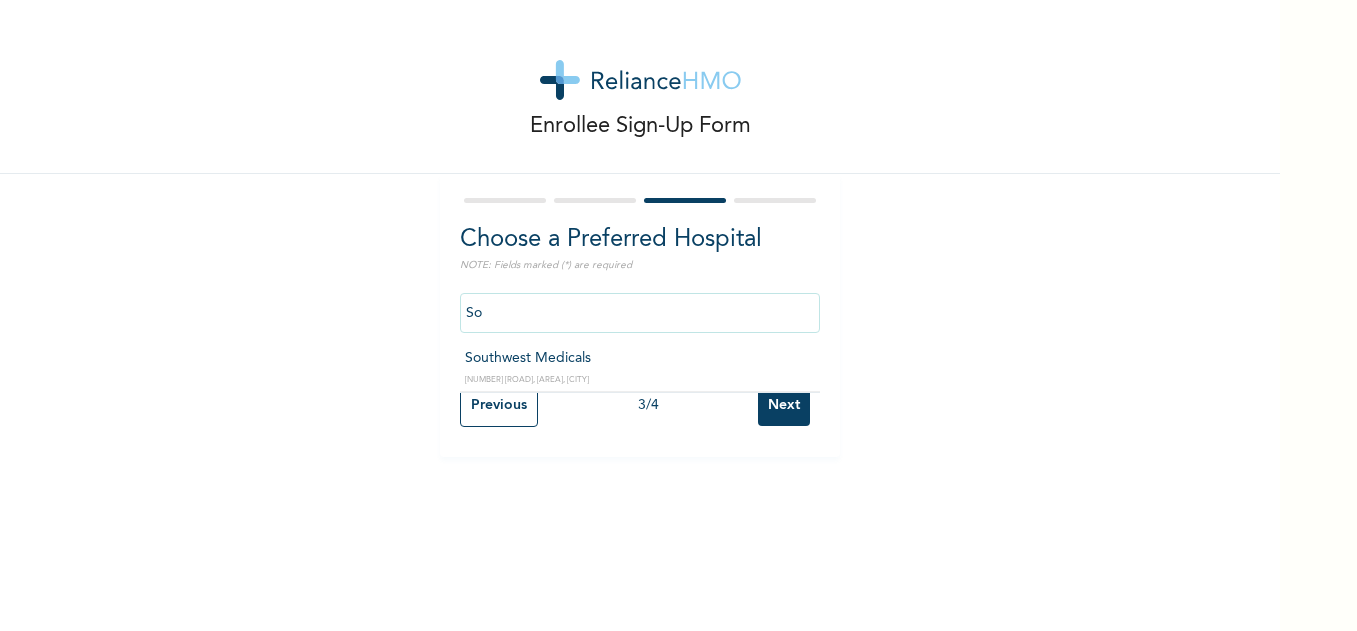 type on "S" 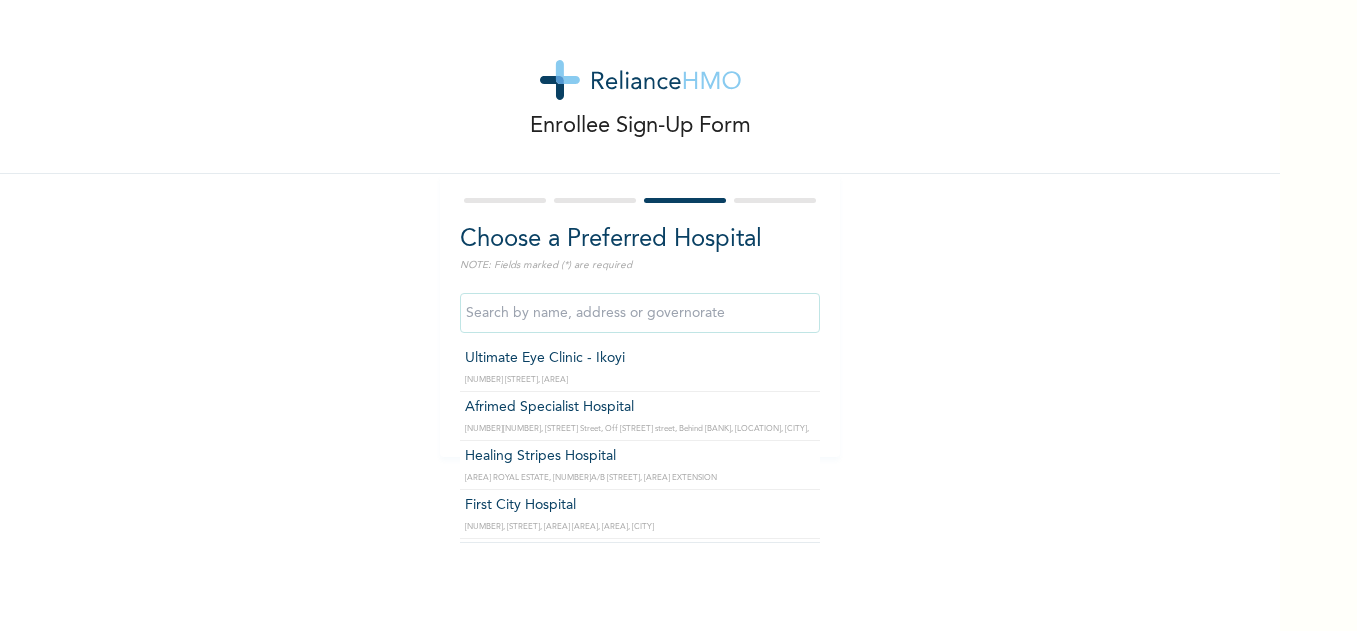 paste on "GreenLife Hospital -Ilupeju" 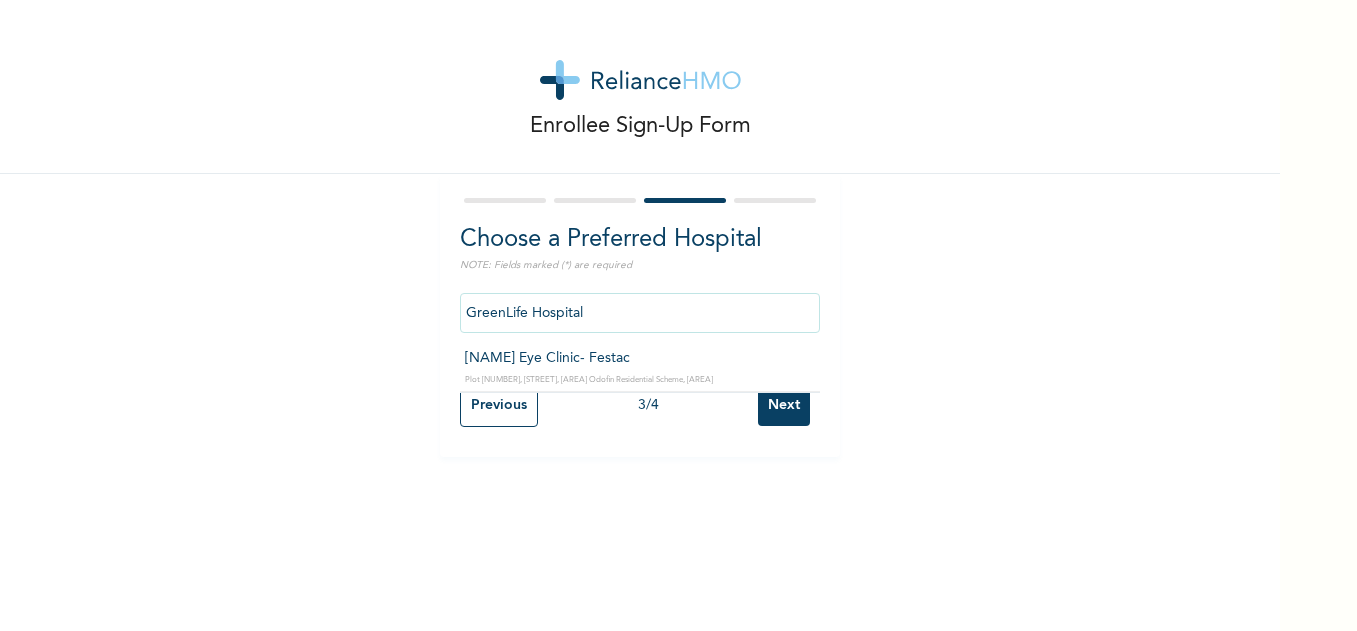 drag, startPoint x: 595, startPoint y: 312, endPoint x: 348, endPoint y: 316, distance: 247.03238 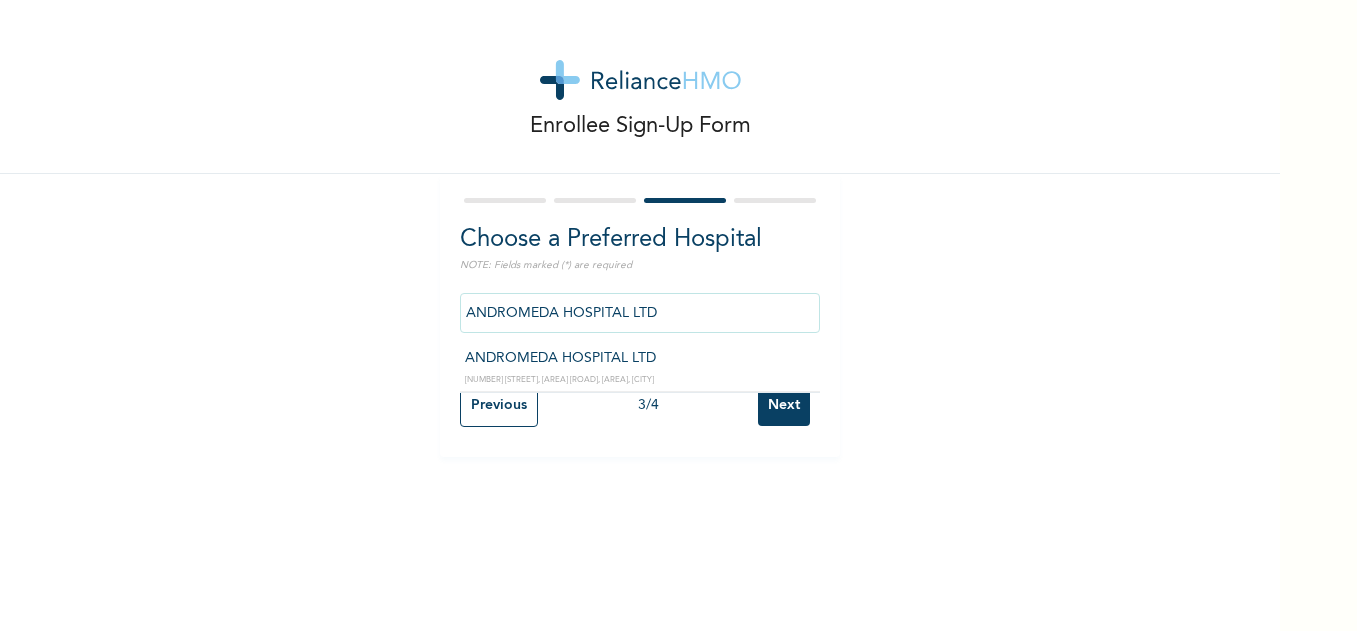drag, startPoint x: 656, startPoint y: 314, endPoint x: 365, endPoint y: 338, distance: 291.988 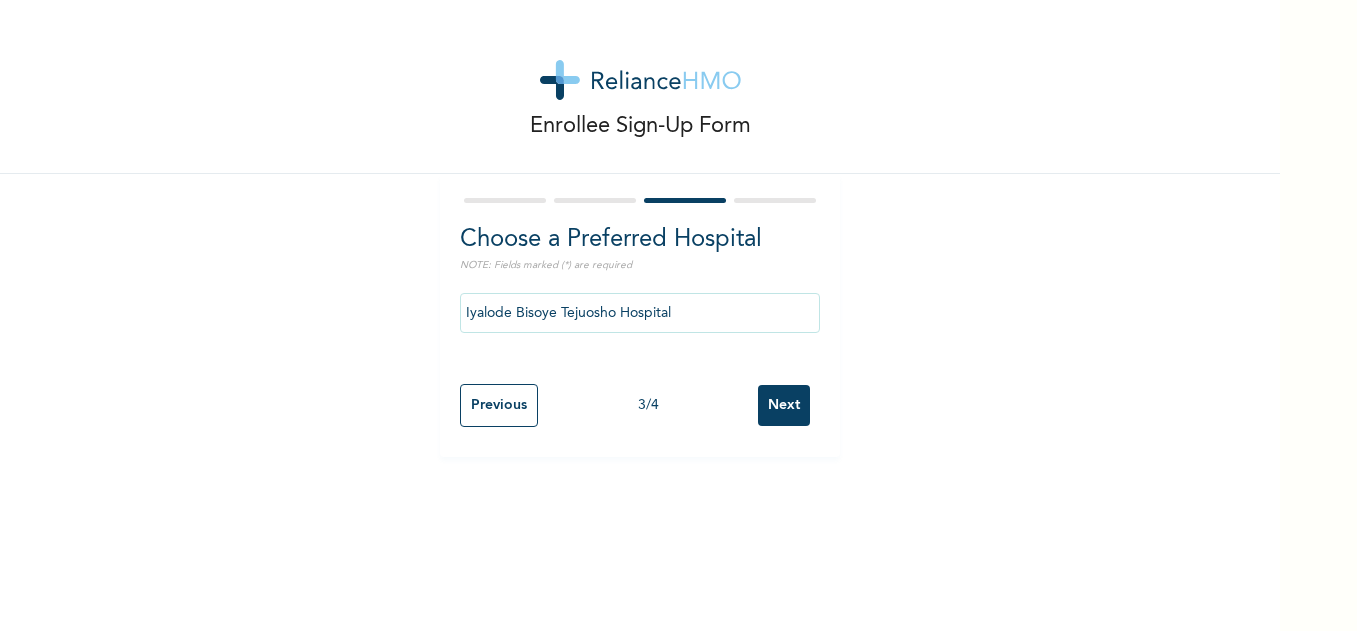 click on "Enrollee Sign-Up Form Choose a Preferred Hospital NOTE: Fields marked (*) are required [HOSPITAL_NAME] Previous [NUMBER] / [NUMBER] Next" at bounding box center (640, 315) 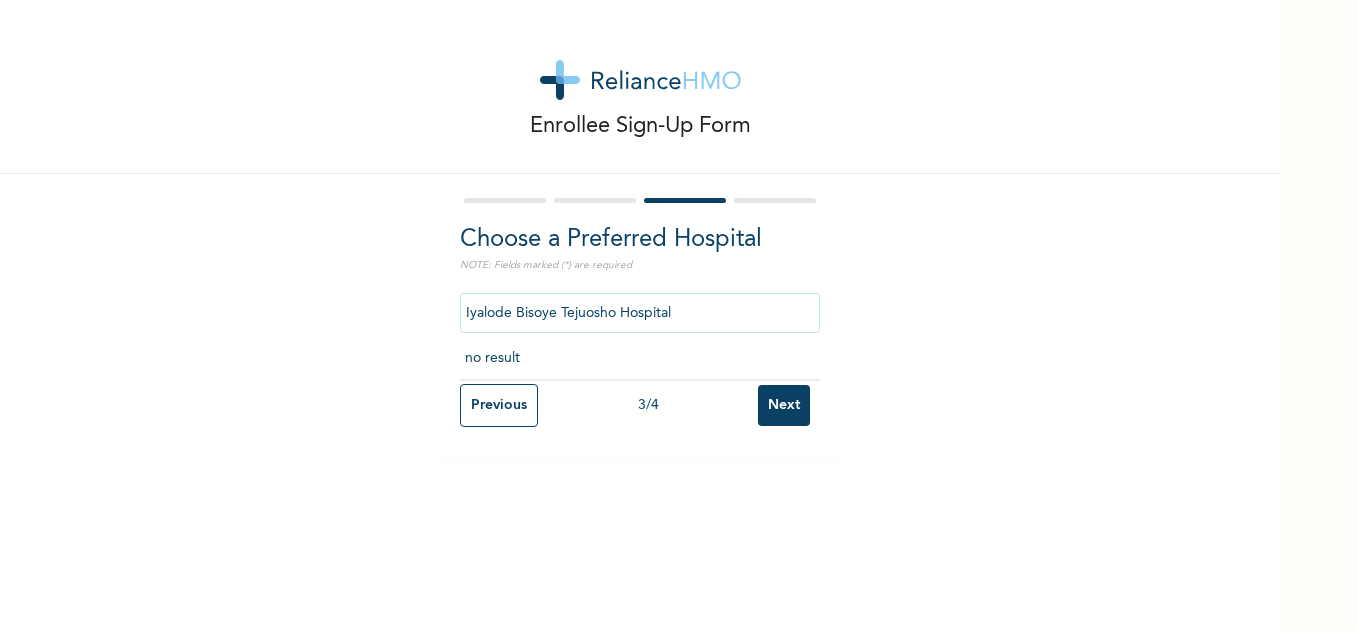 click on "Iyalode Bisoye Tejuosho Hospital" at bounding box center (640, 313) 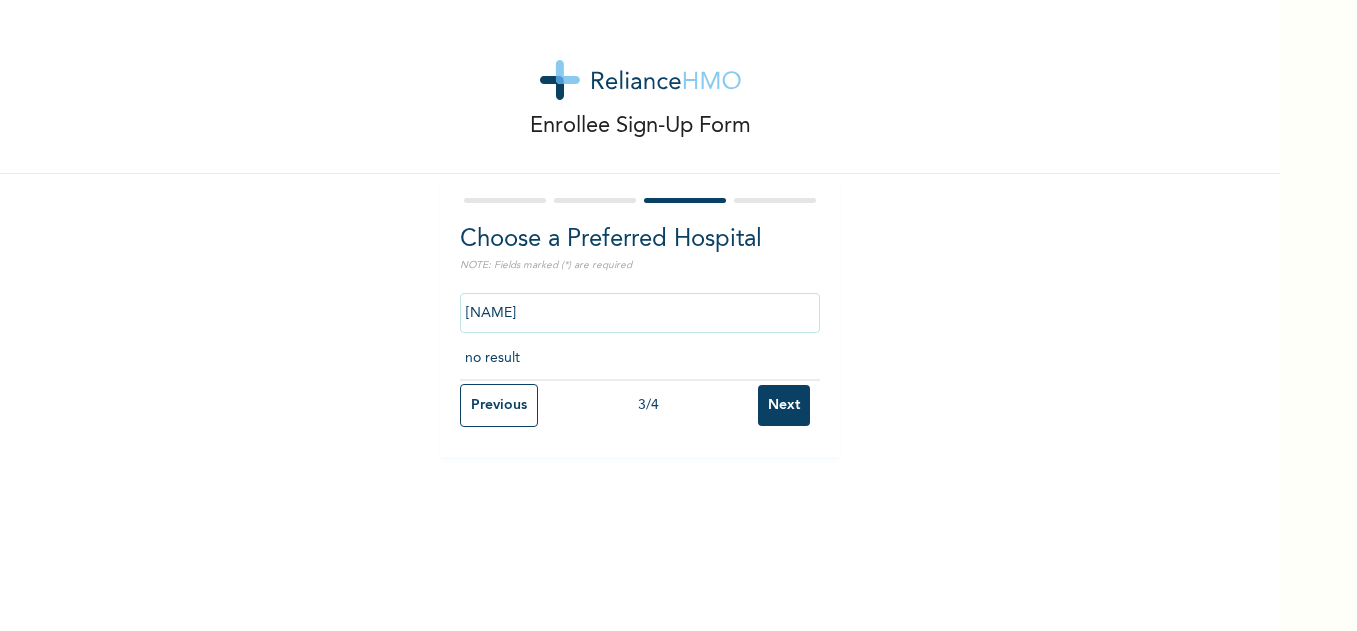 type on "[NAME]" 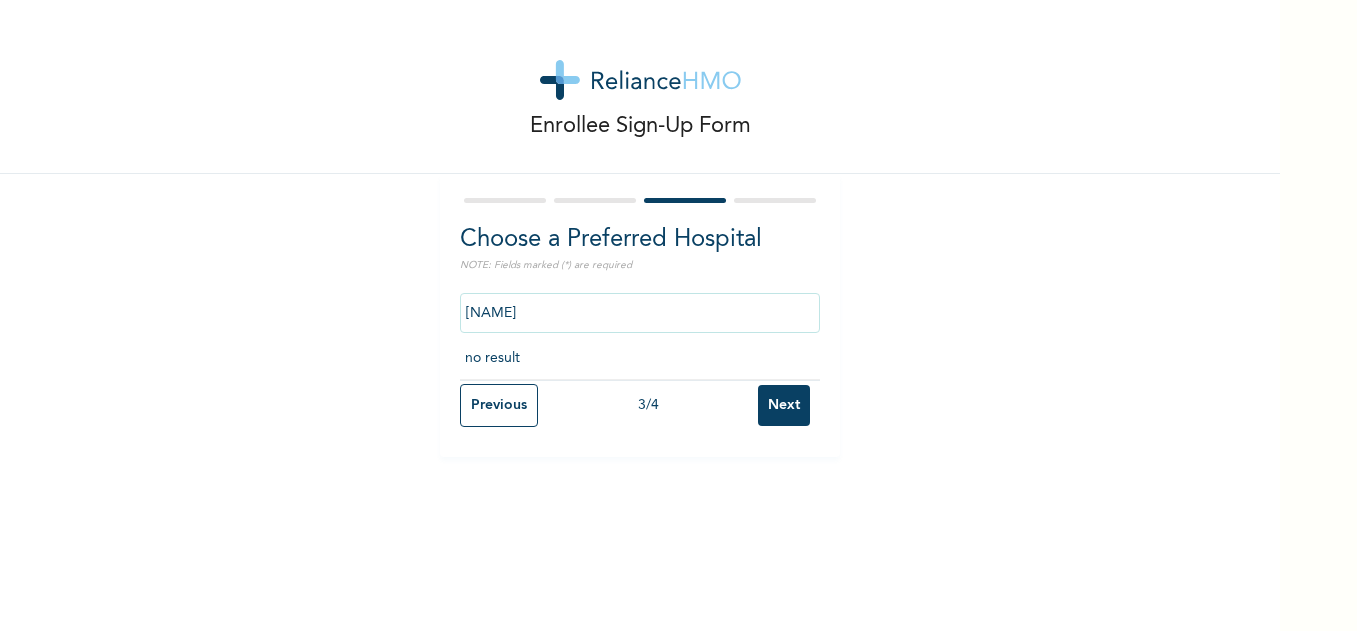 drag, startPoint x: 522, startPoint y: 320, endPoint x: 406, endPoint y: 327, distance: 116.21101 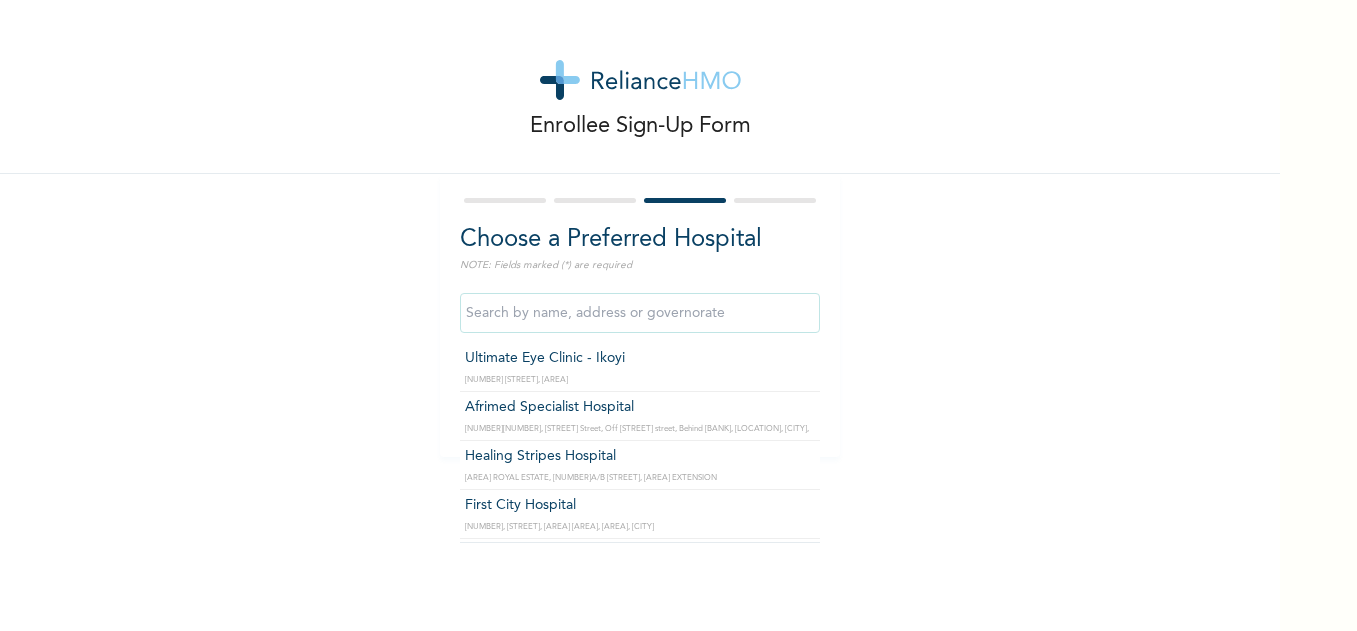 paste on "May Hospital Ilupeju" 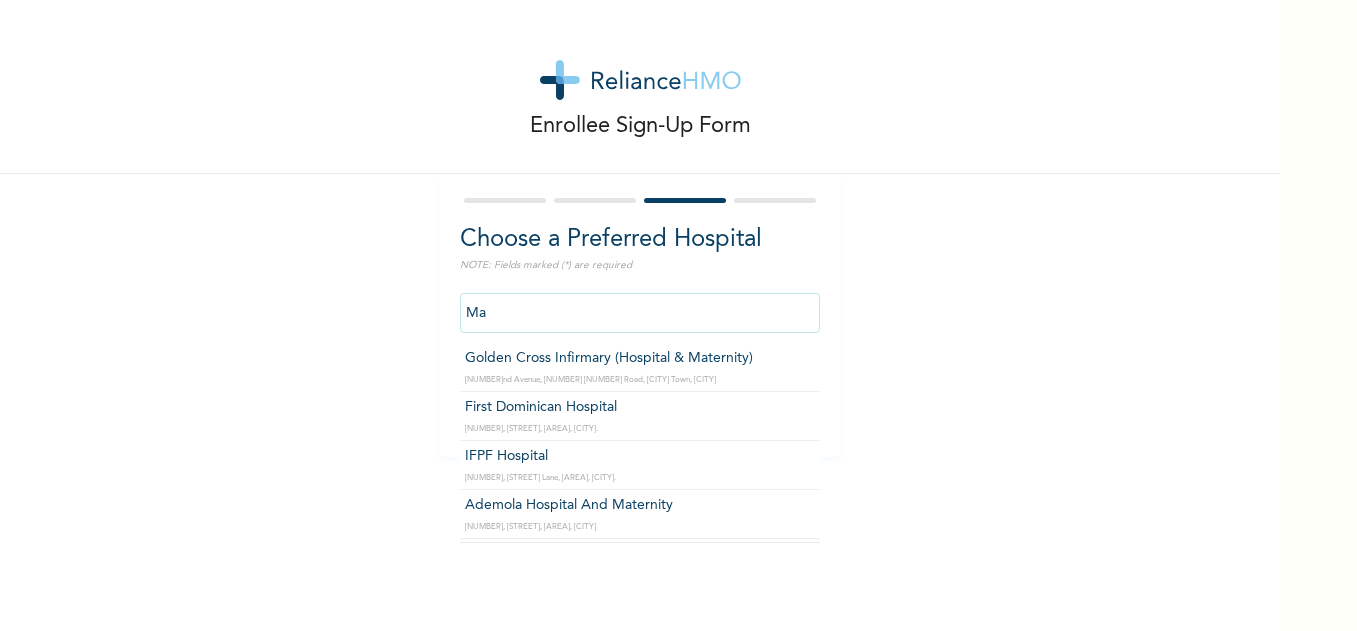type on "M" 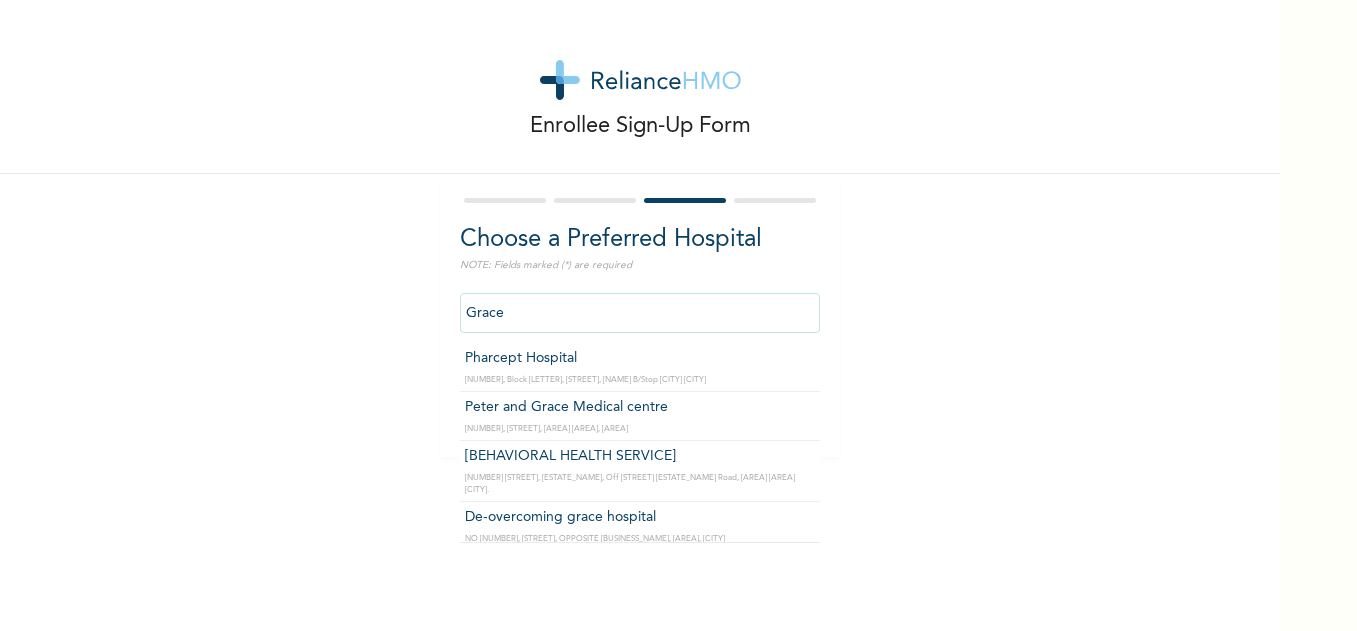 drag, startPoint x: 511, startPoint y: 320, endPoint x: 354, endPoint y: 307, distance: 157.5373 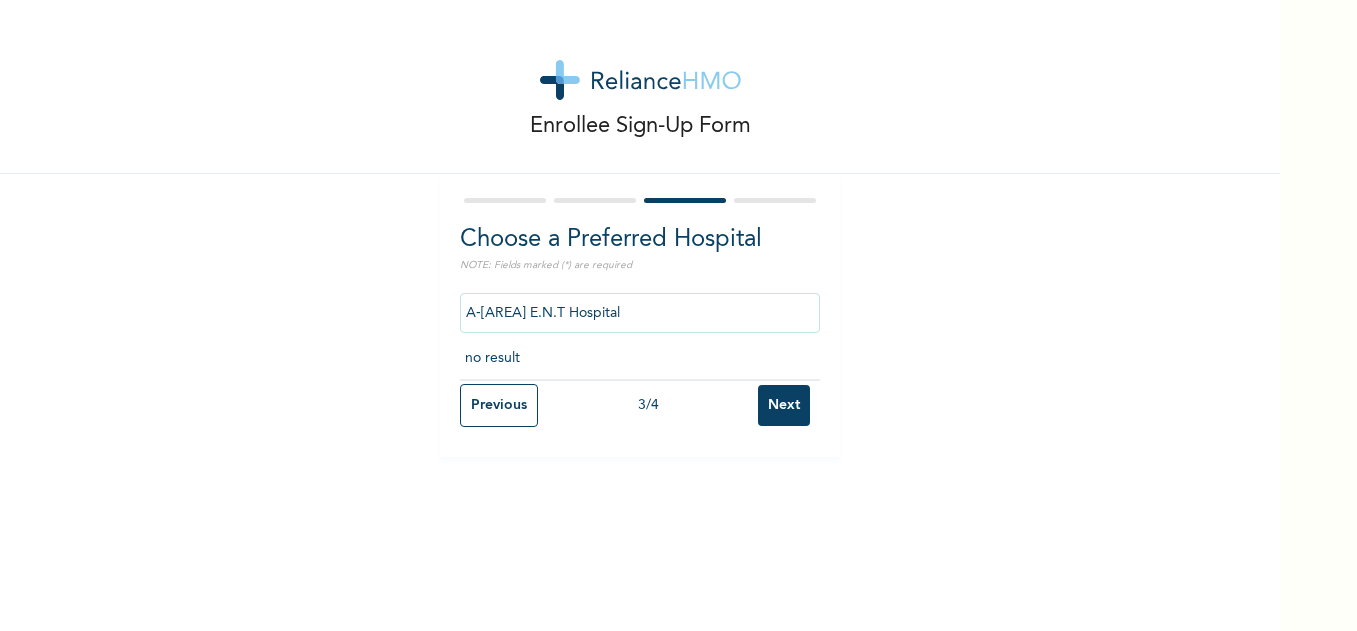 drag, startPoint x: 619, startPoint y: 318, endPoint x: 282, endPoint y: 310, distance: 337.09494 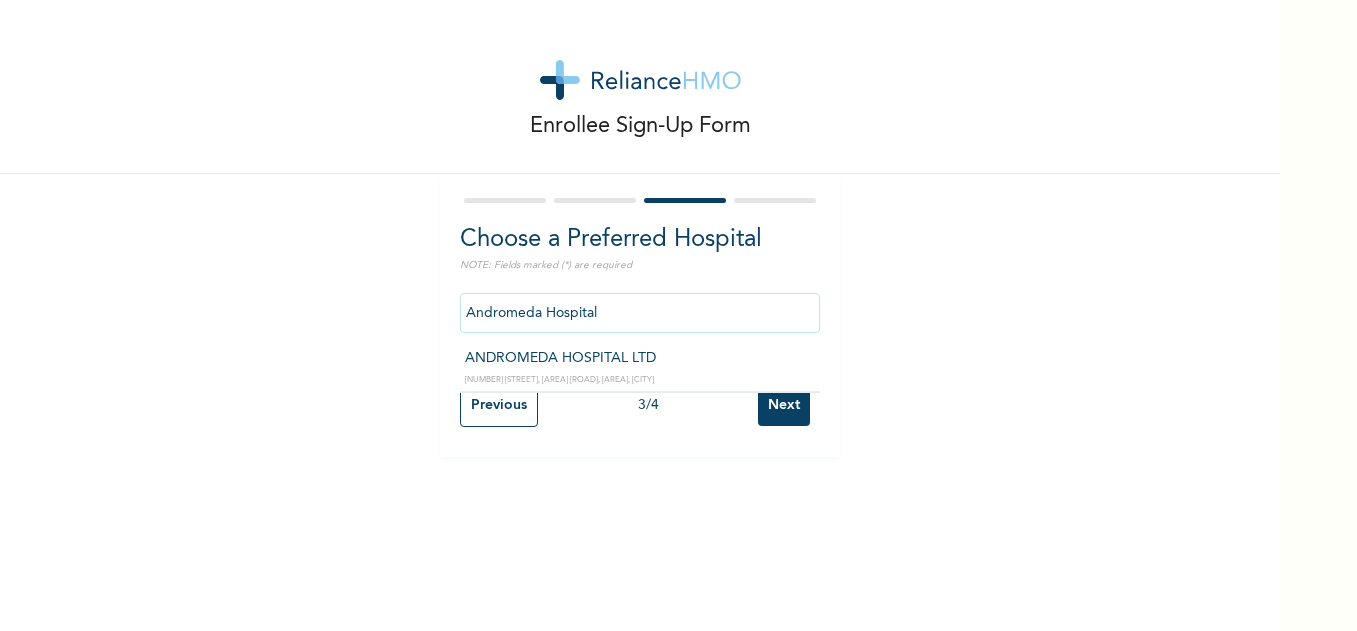 type on "ANDROMEDA HOSPITAL LTD" 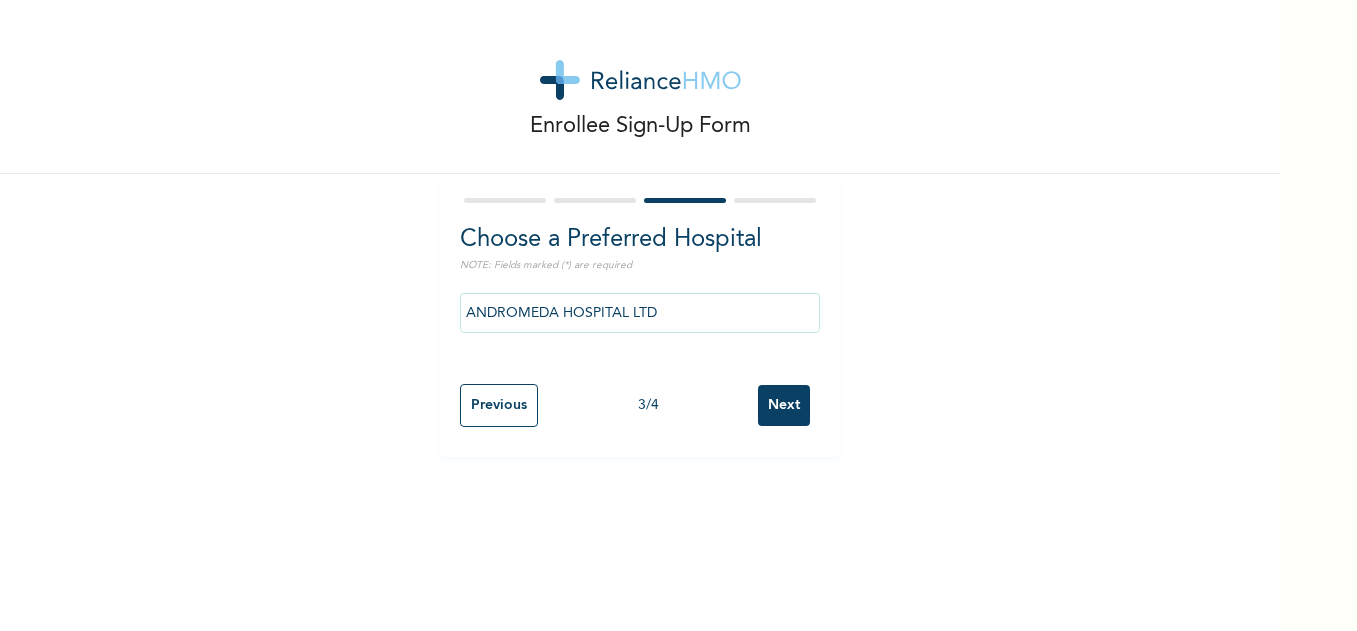 click on "Next" at bounding box center (784, 405) 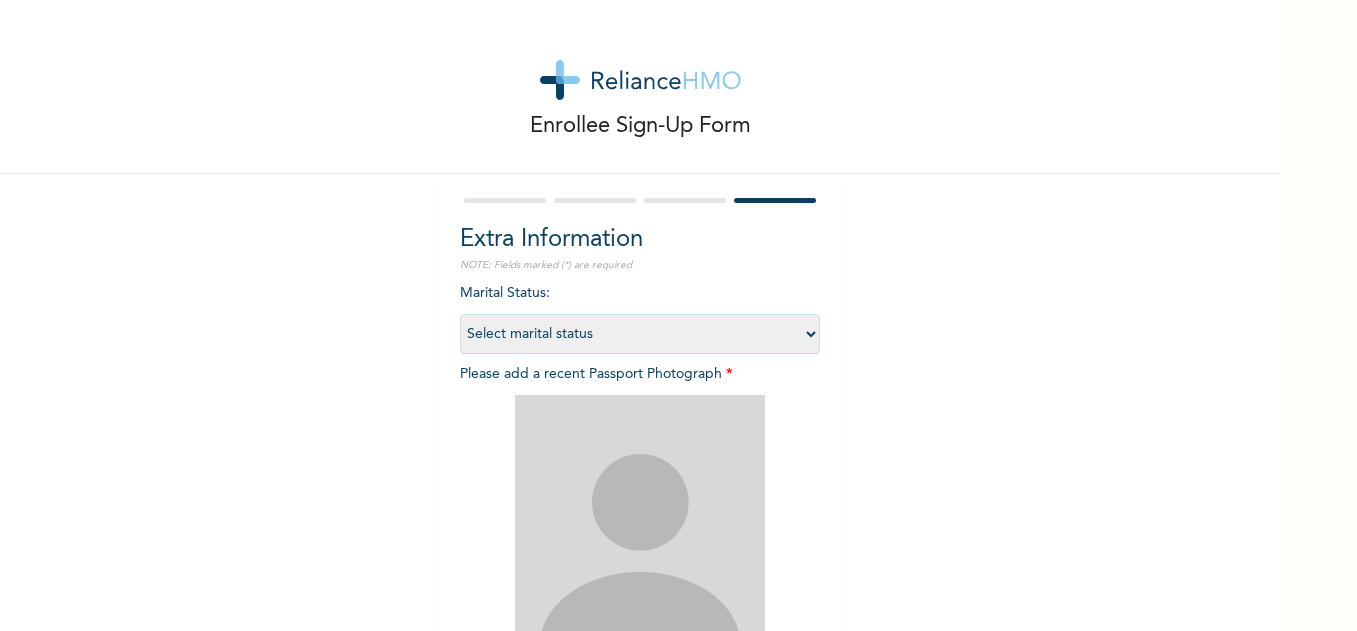 click on "Select marital status Single Married Divorced Widow/Widower" at bounding box center [640, 334] 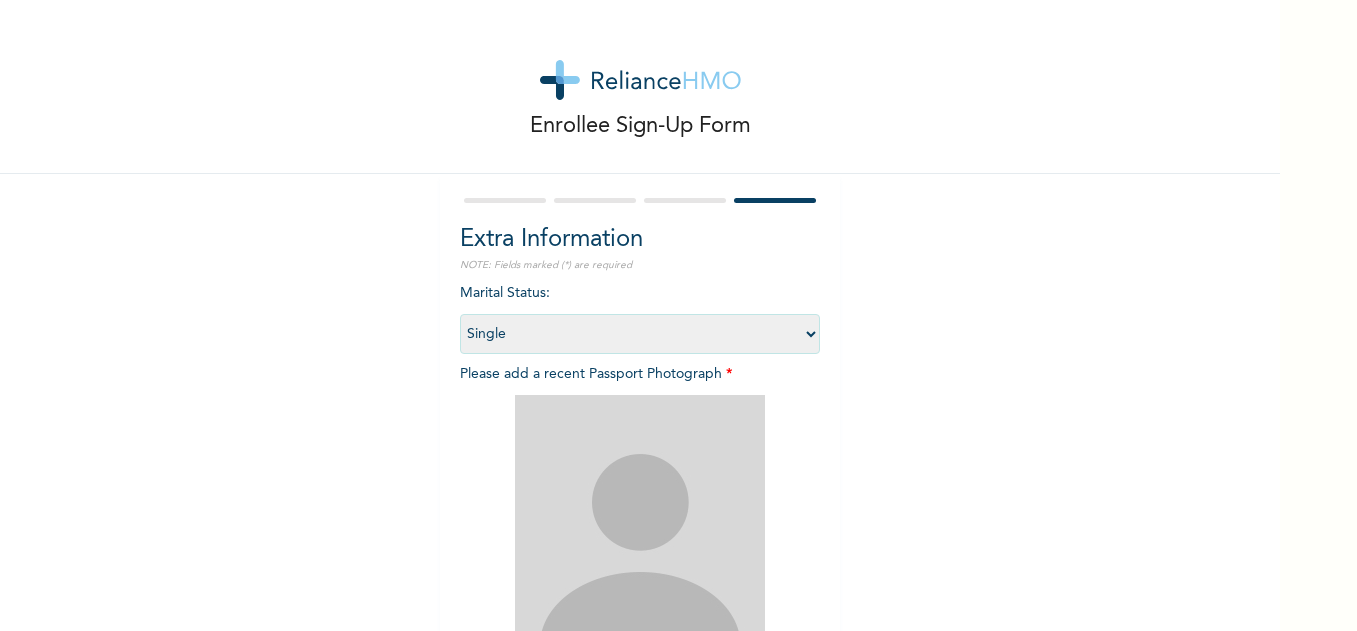 click on "Select marital status Single Married Divorced Widow/Widower" at bounding box center [640, 334] 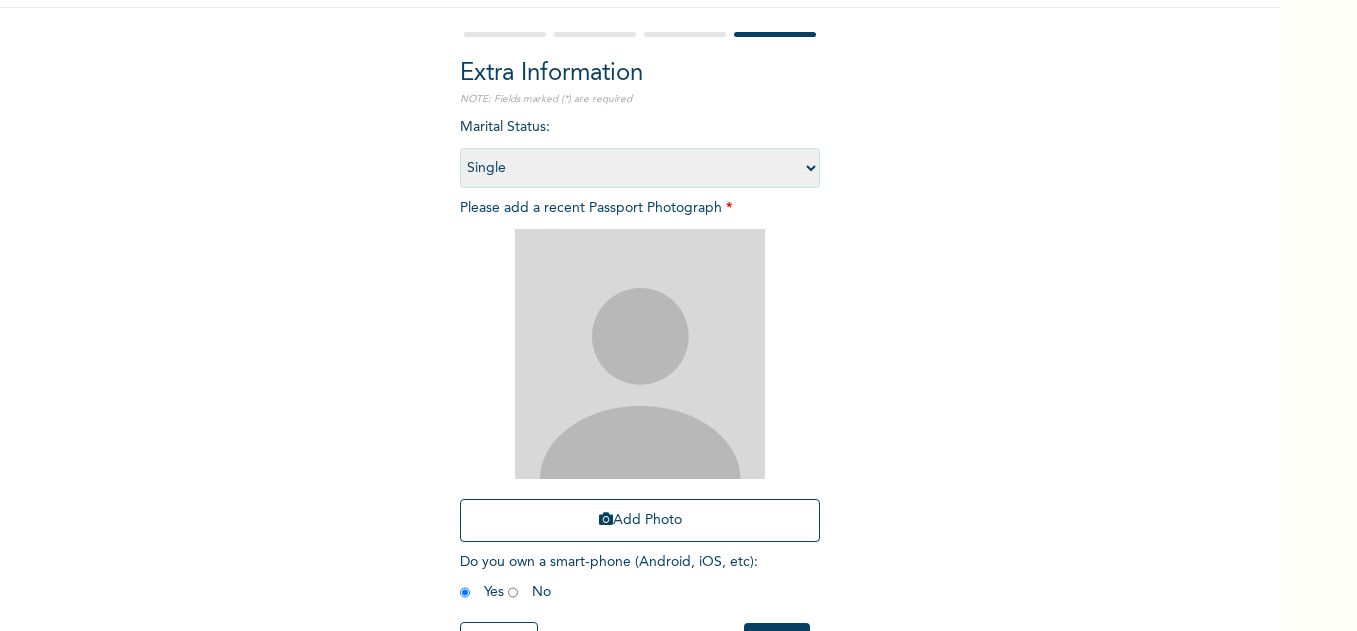 scroll, scrollTop: 196, scrollLeft: 0, axis: vertical 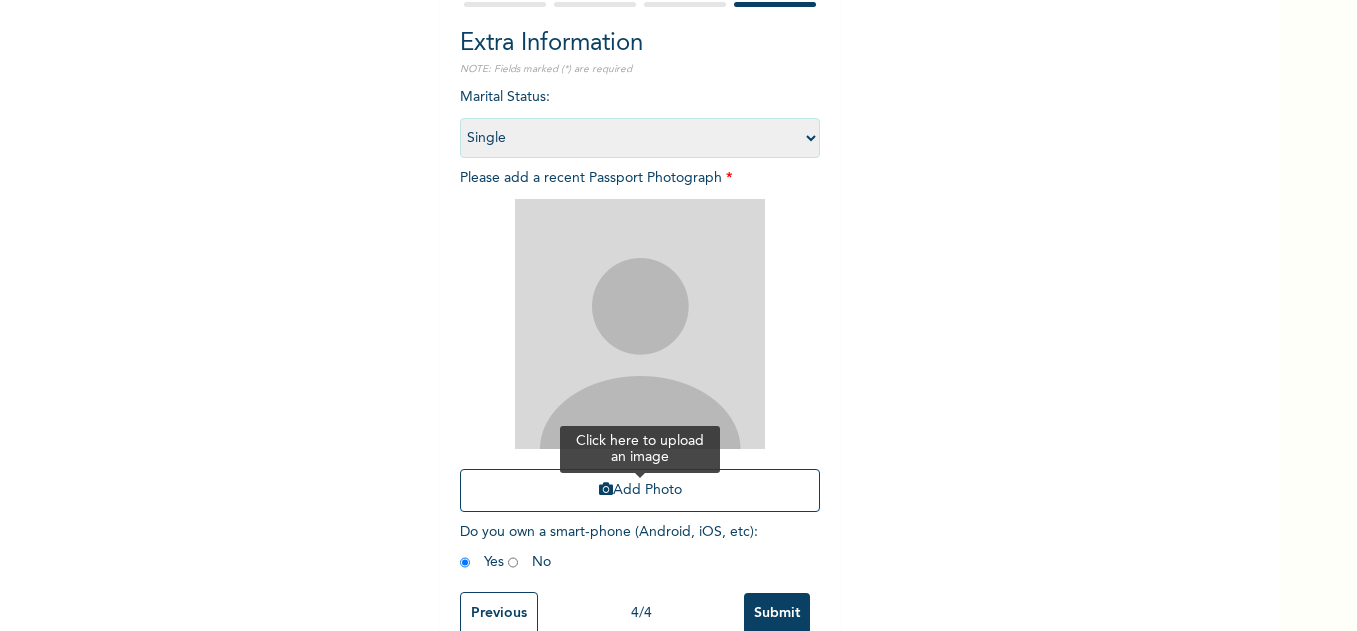 click on "Add Photo" at bounding box center (640, 490) 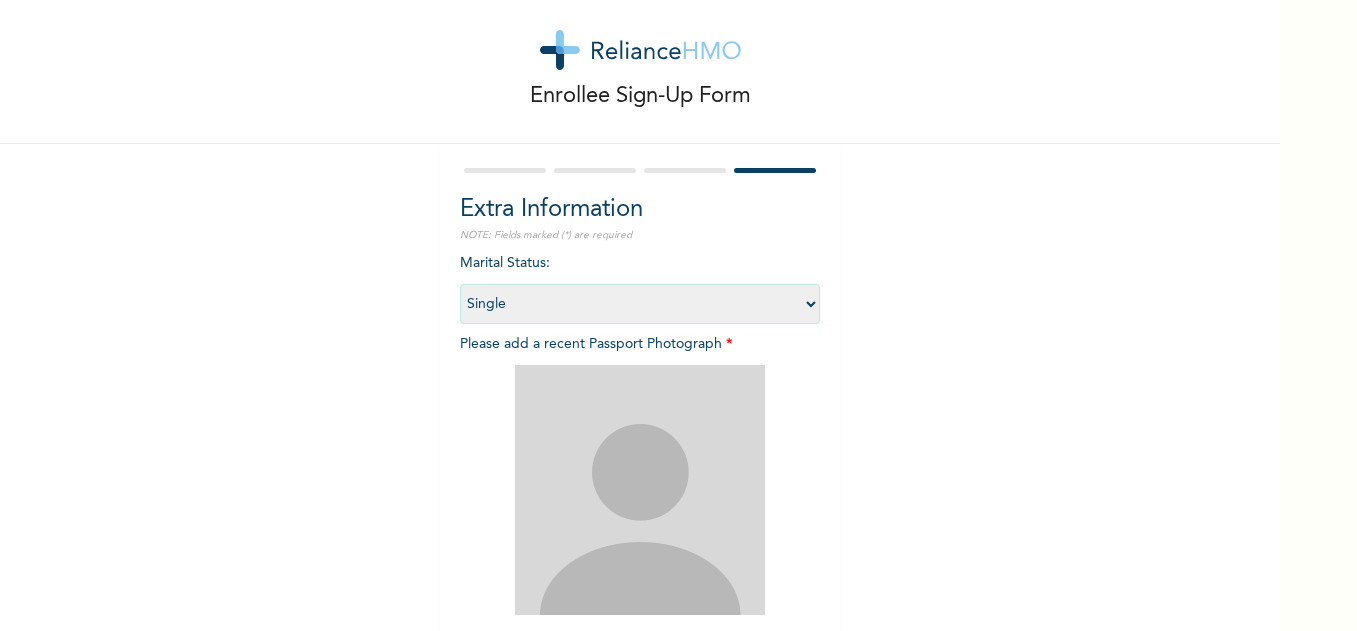 scroll, scrollTop: 0, scrollLeft: 0, axis: both 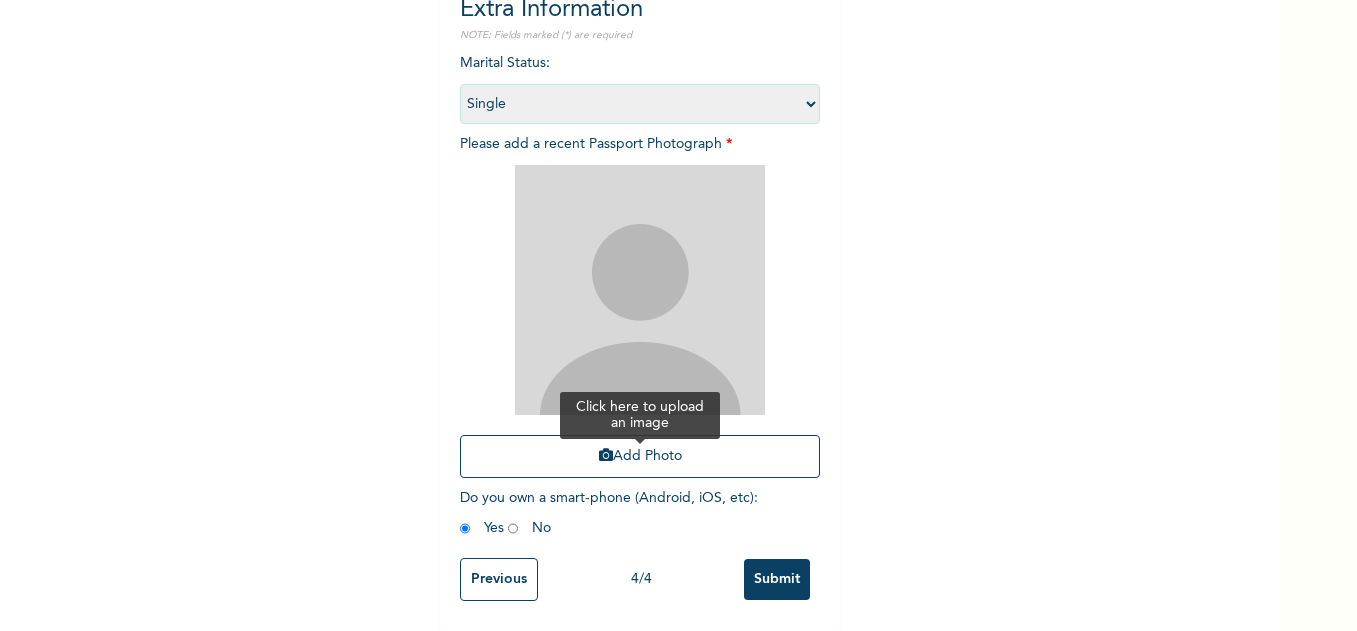 click on "Add Photo" at bounding box center [640, 456] 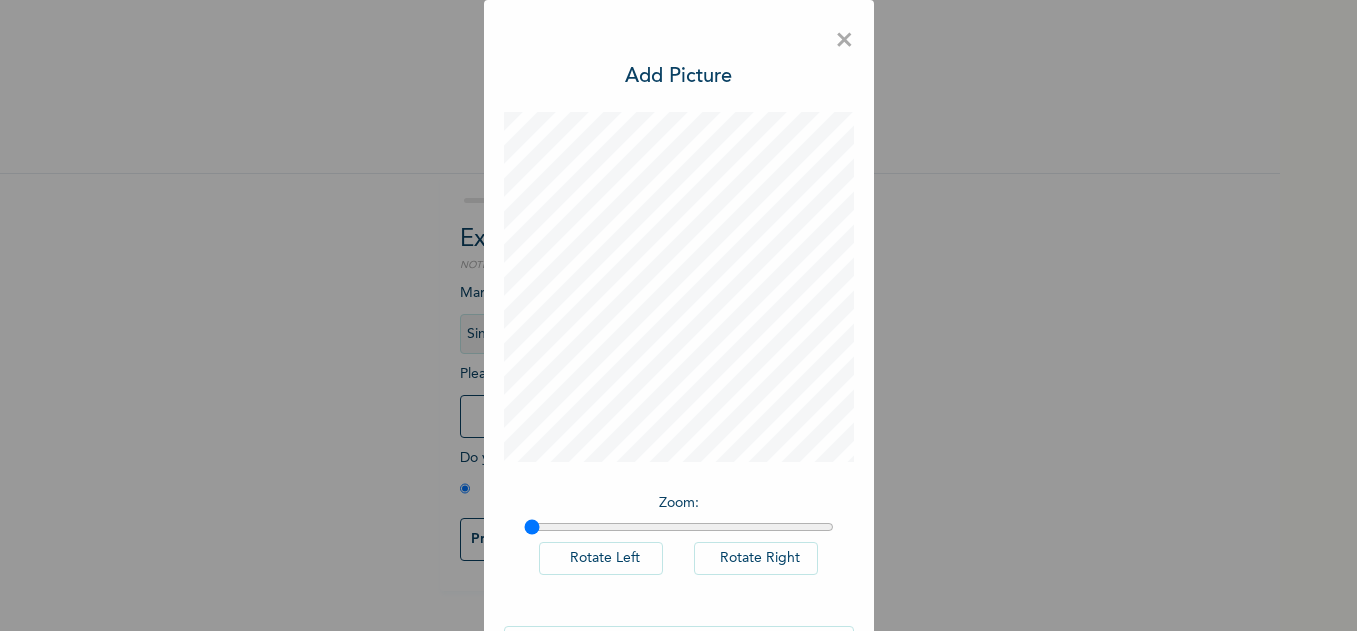 scroll, scrollTop: 0, scrollLeft: 0, axis: both 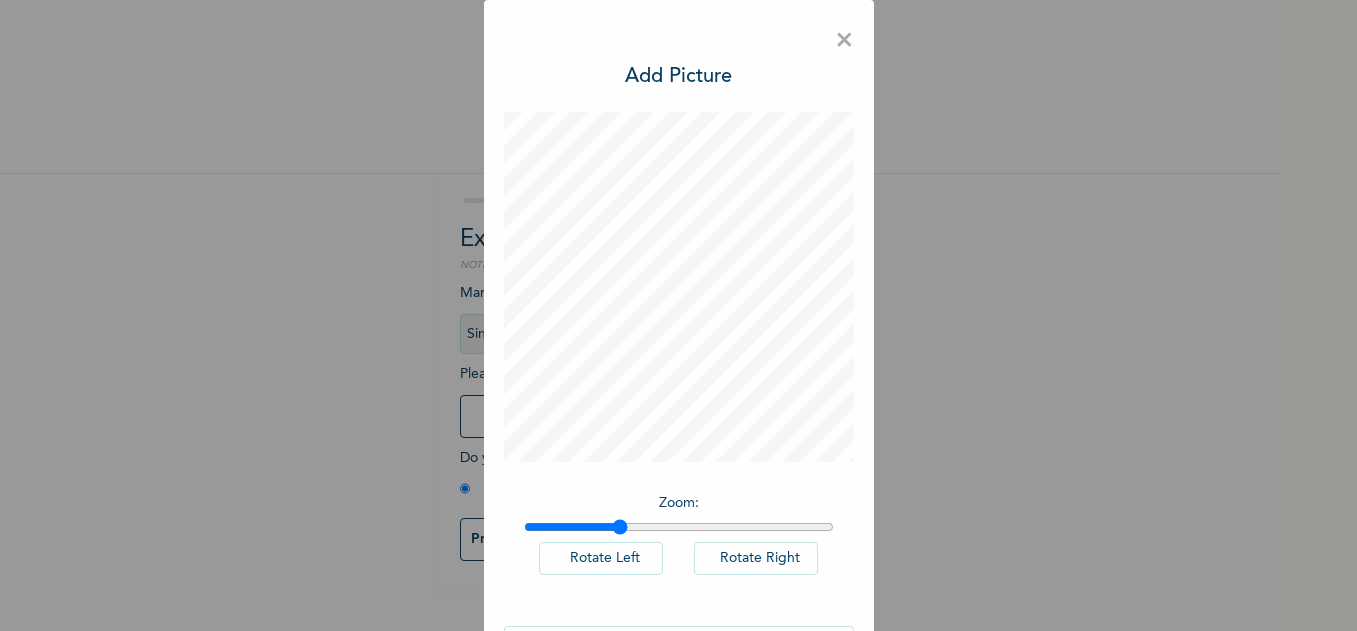 drag, startPoint x: 530, startPoint y: 525, endPoint x: 611, endPoint y: 564, distance: 89.89995 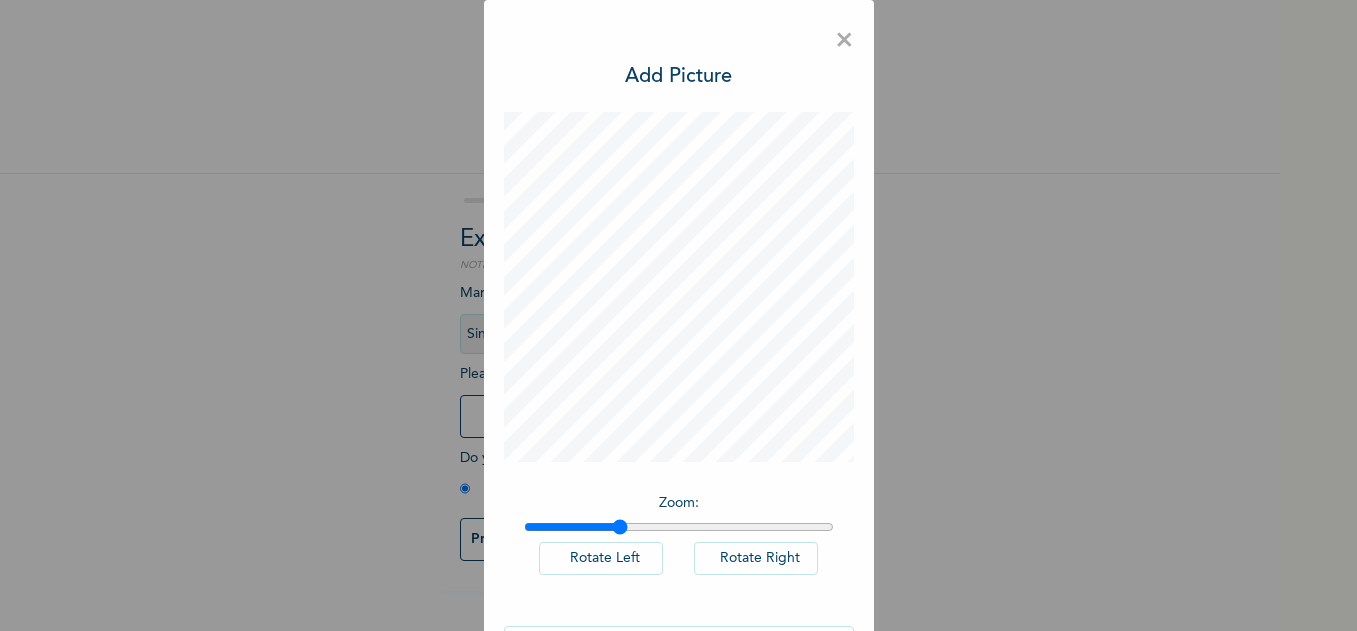 click at bounding box center [679, 527] 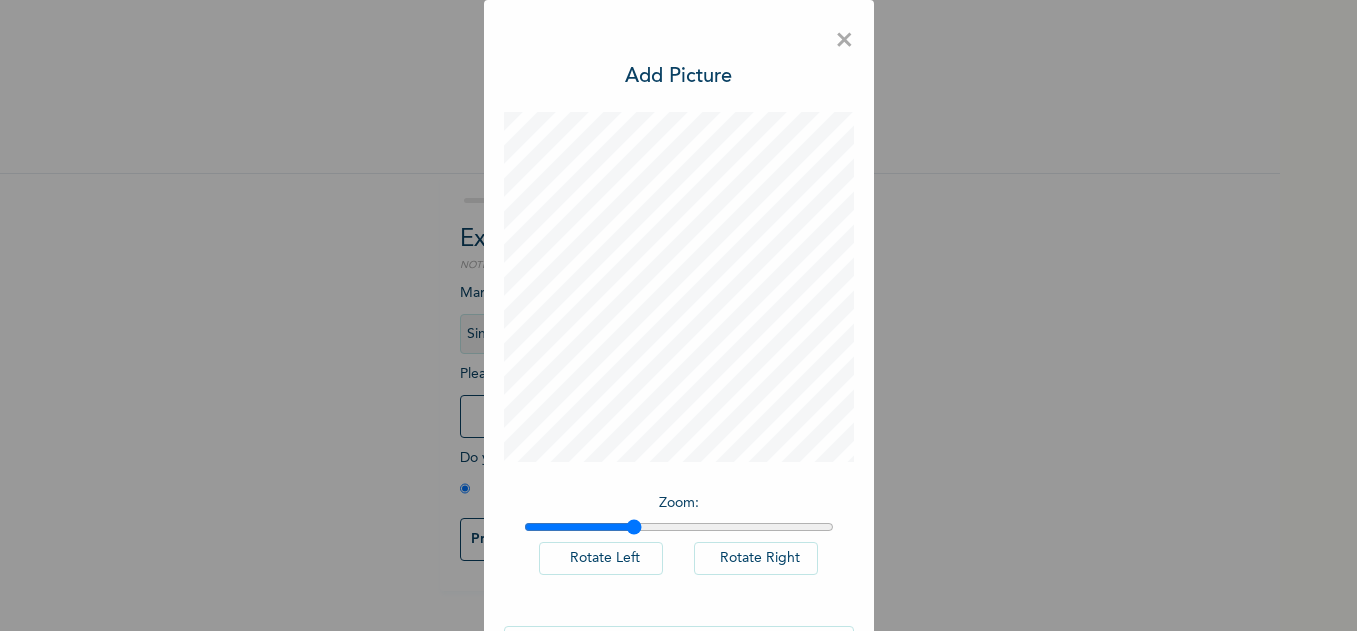 drag, startPoint x: 614, startPoint y: 529, endPoint x: 628, endPoint y: 542, distance: 19.104973 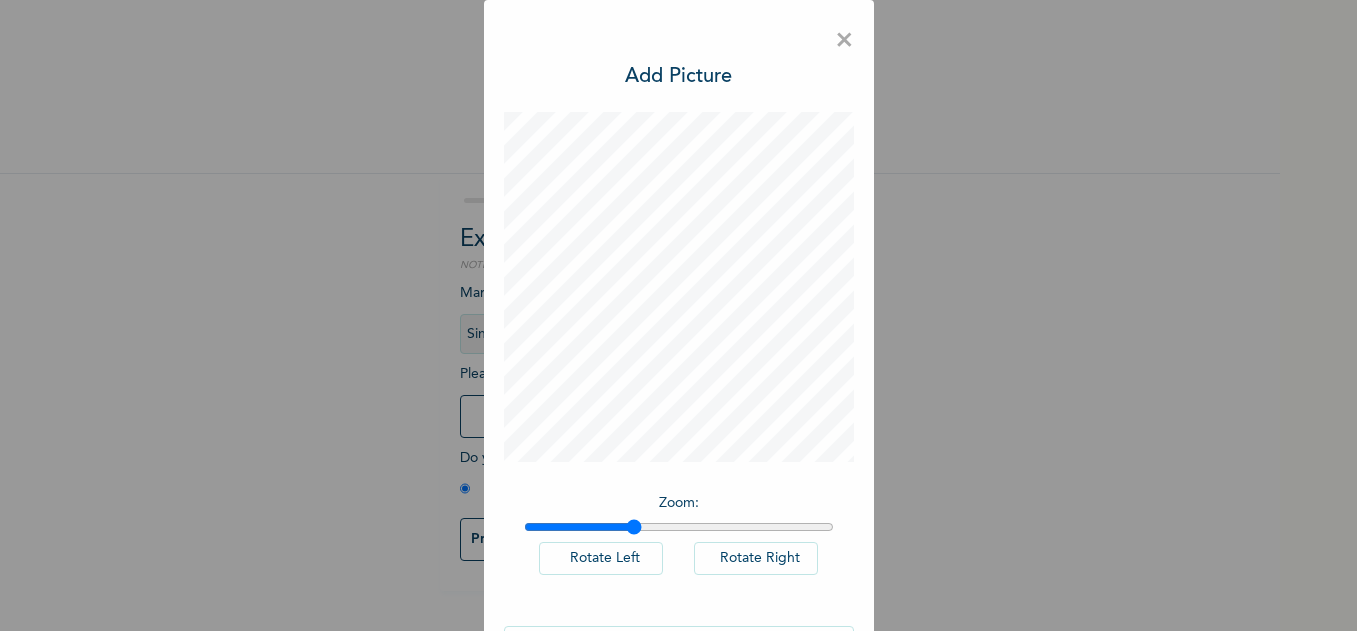 click at bounding box center [679, 527] 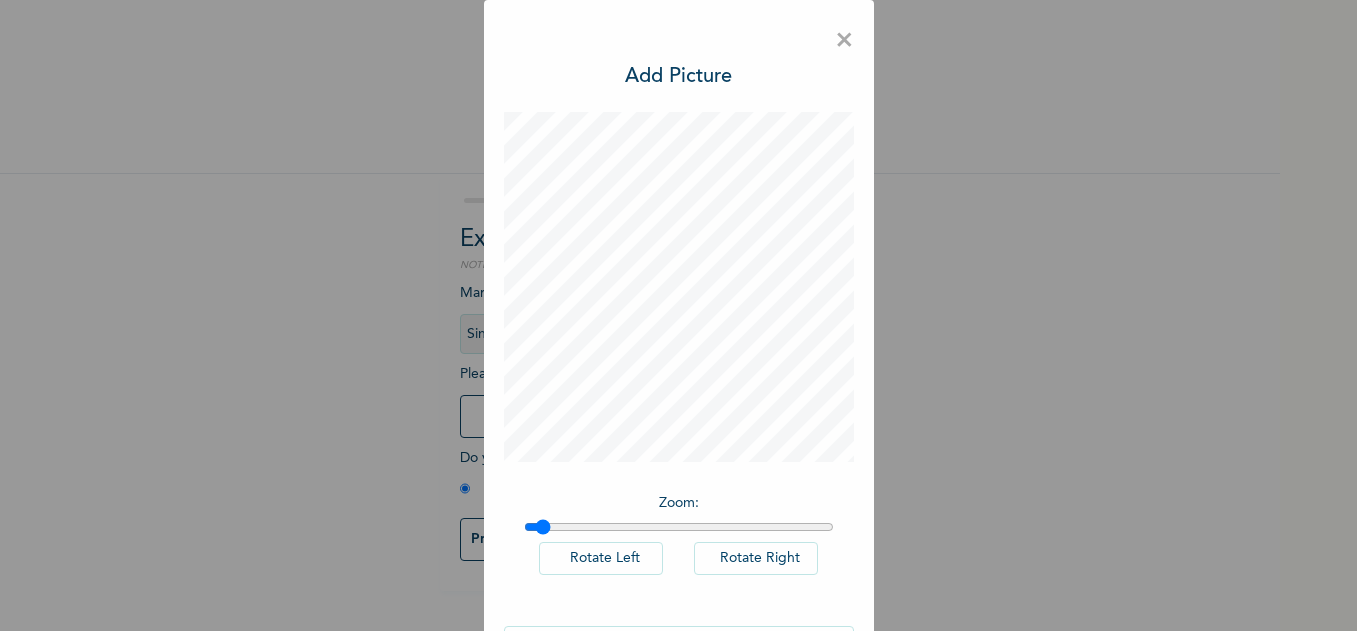 drag, startPoint x: 629, startPoint y: 528, endPoint x: 535, endPoint y: 518, distance: 94.53042 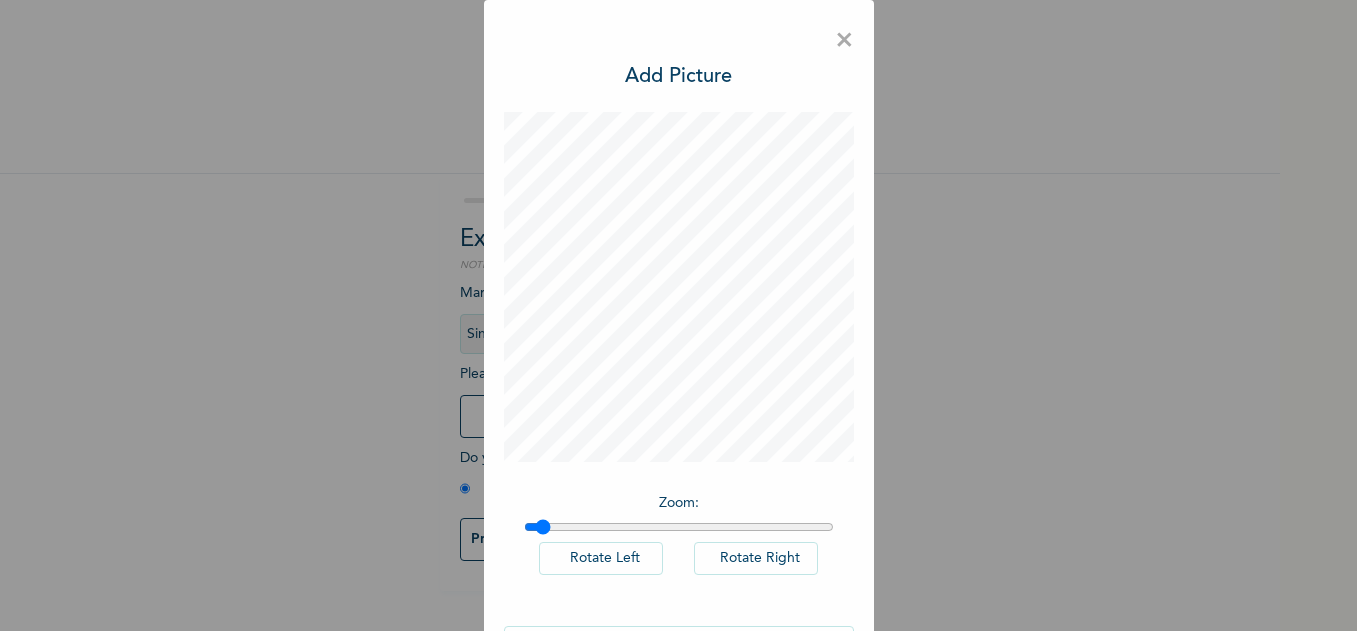 type on "1.04" 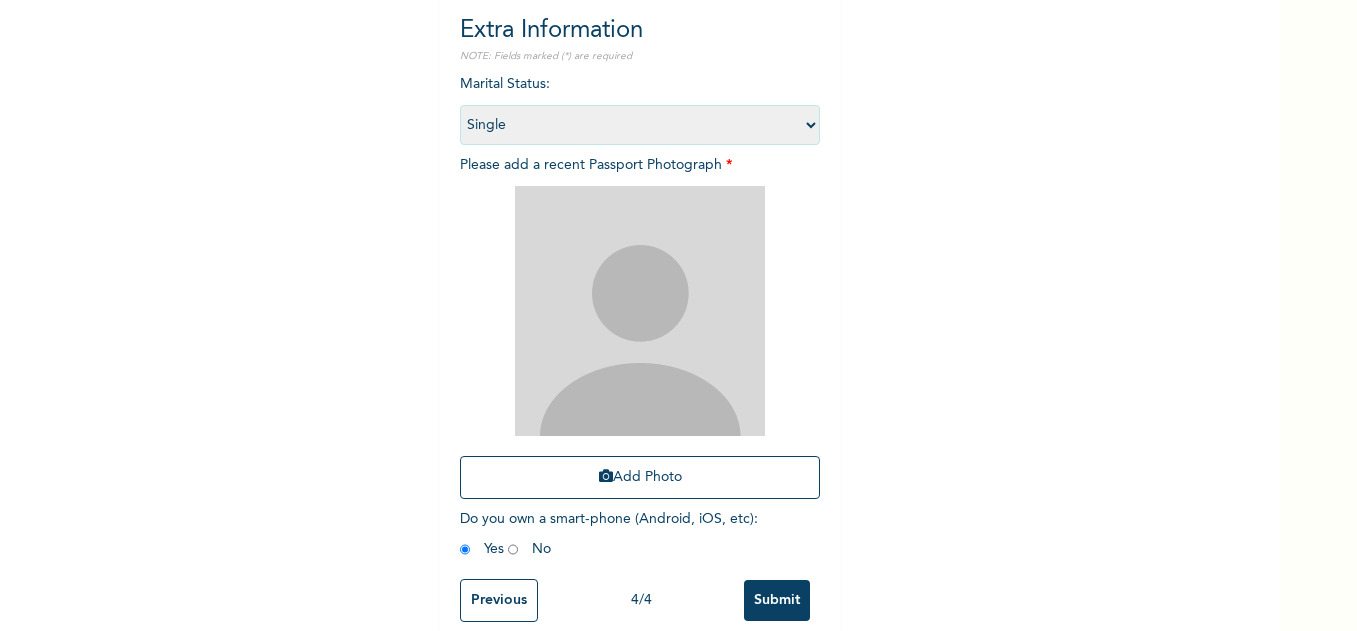 scroll, scrollTop: 245, scrollLeft: 0, axis: vertical 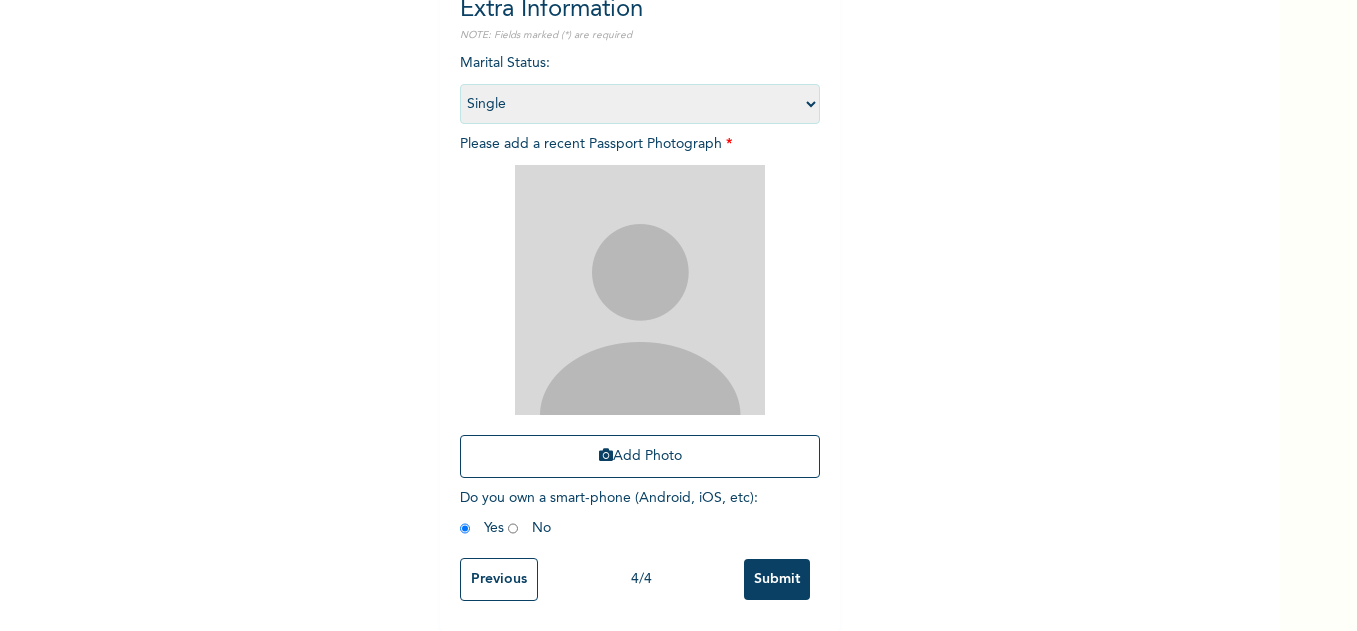 click on "Add Photo" at bounding box center [640, 321] 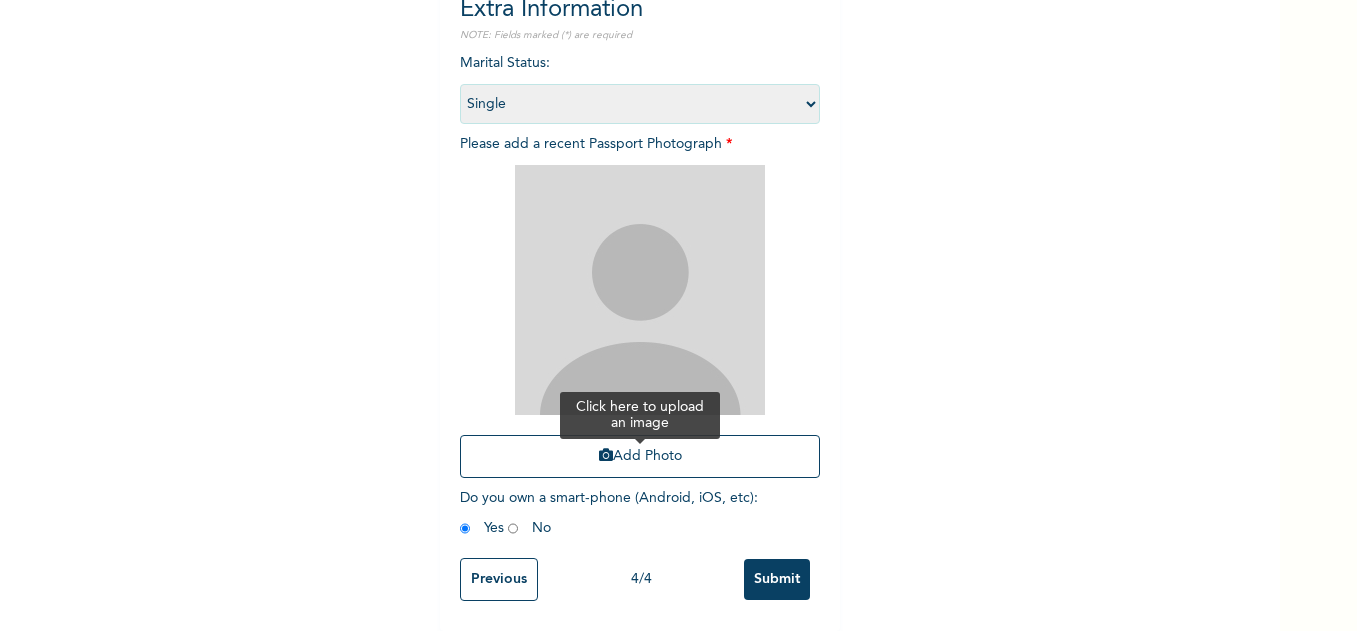 click at bounding box center [606, 455] 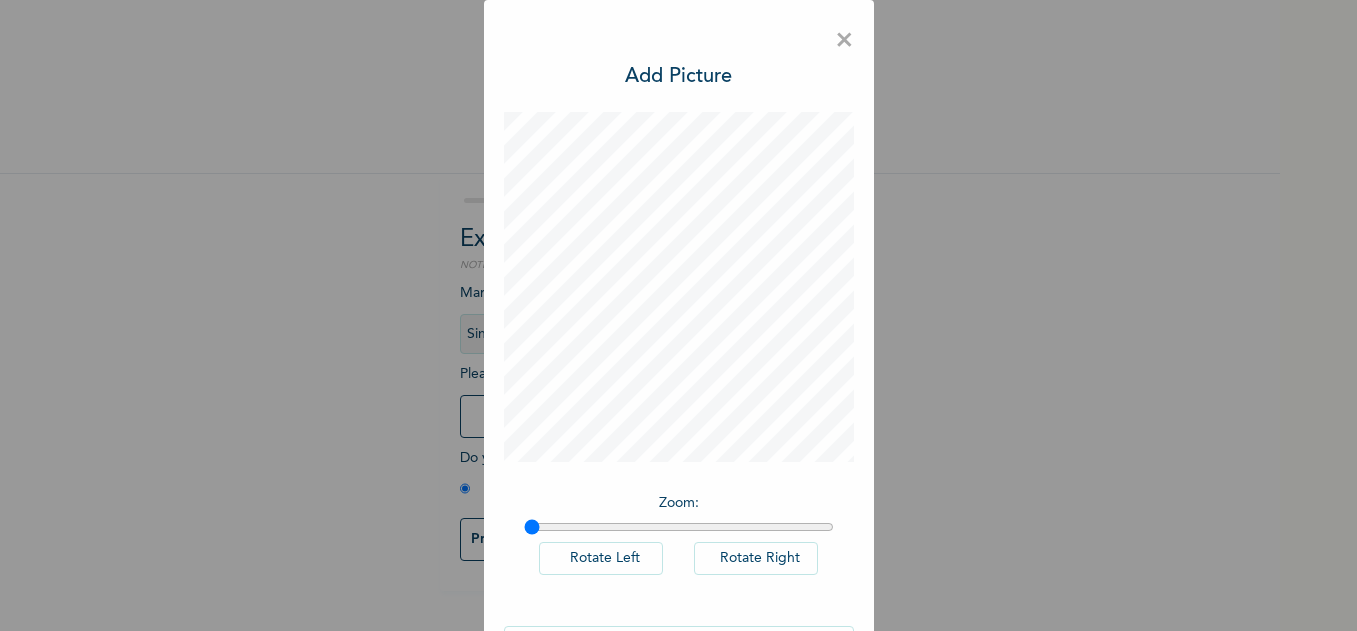 scroll, scrollTop: 0, scrollLeft: 0, axis: both 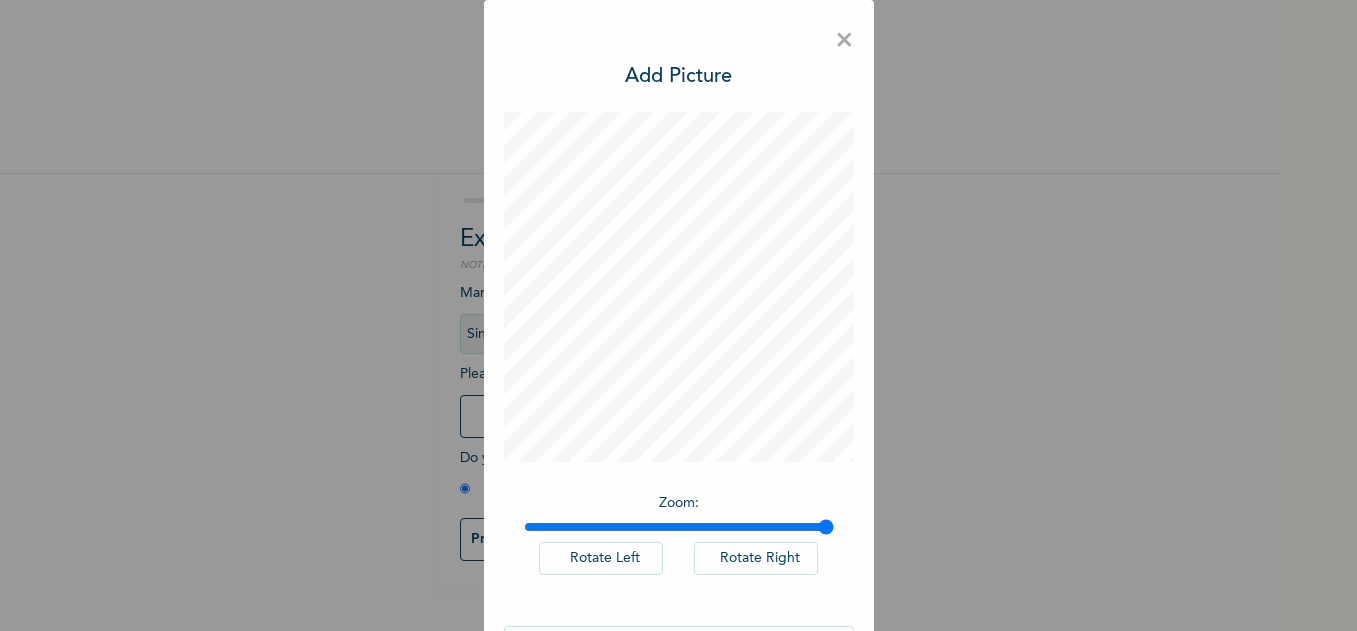 drag, startPoint x: 525, startPoint y: 526, endPoint x: 854, endPoint y: 532, distance: 329.05472 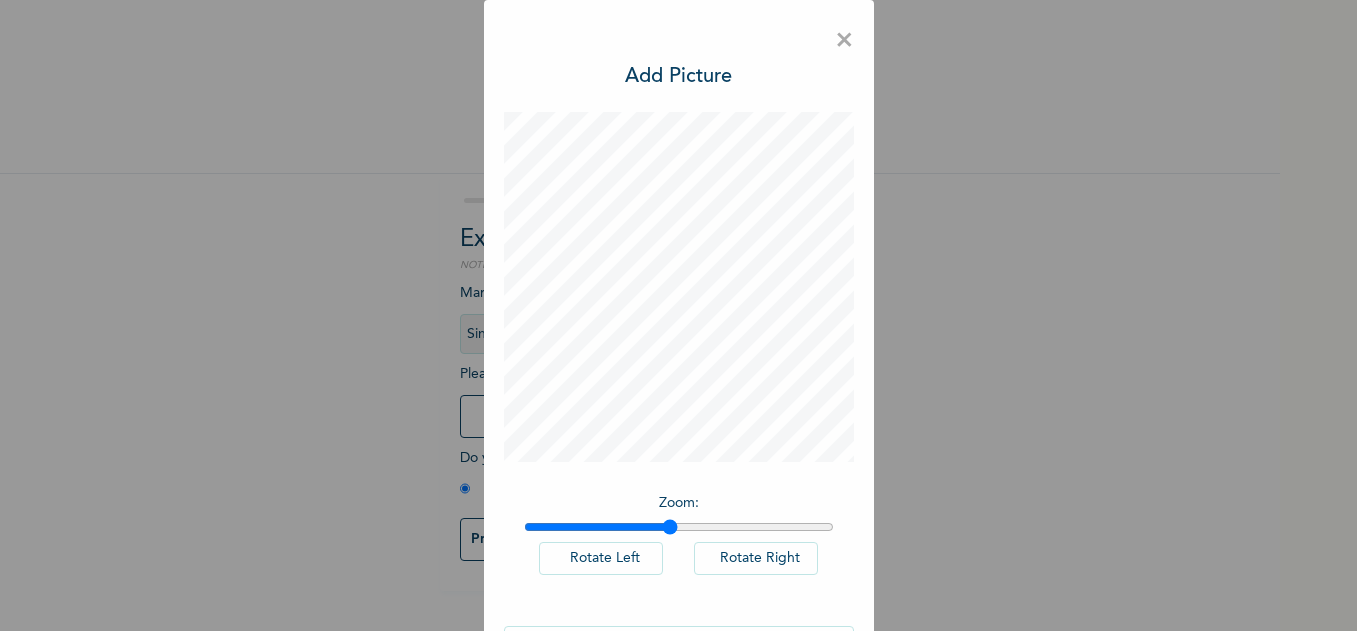 drag, startPoint x: 813, startPoint y: 523, endPoint x: 660, endPoint y: 530, distance: 153.16005 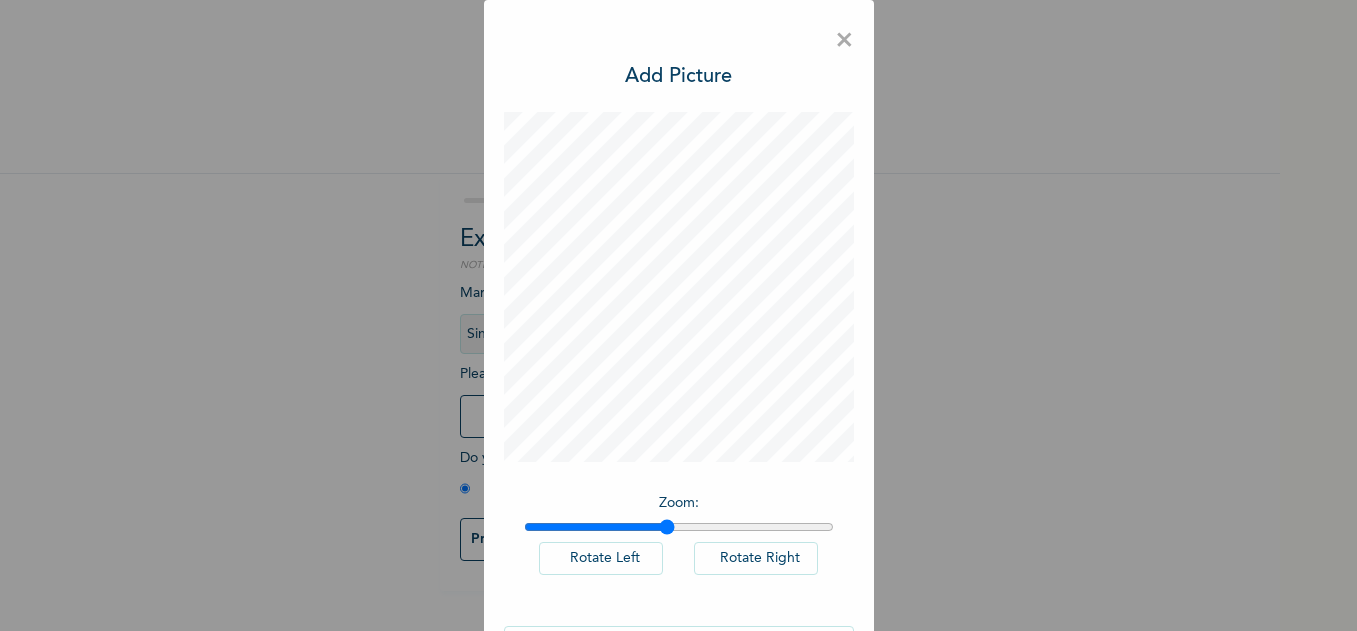 click at bounding box center [679, 527] 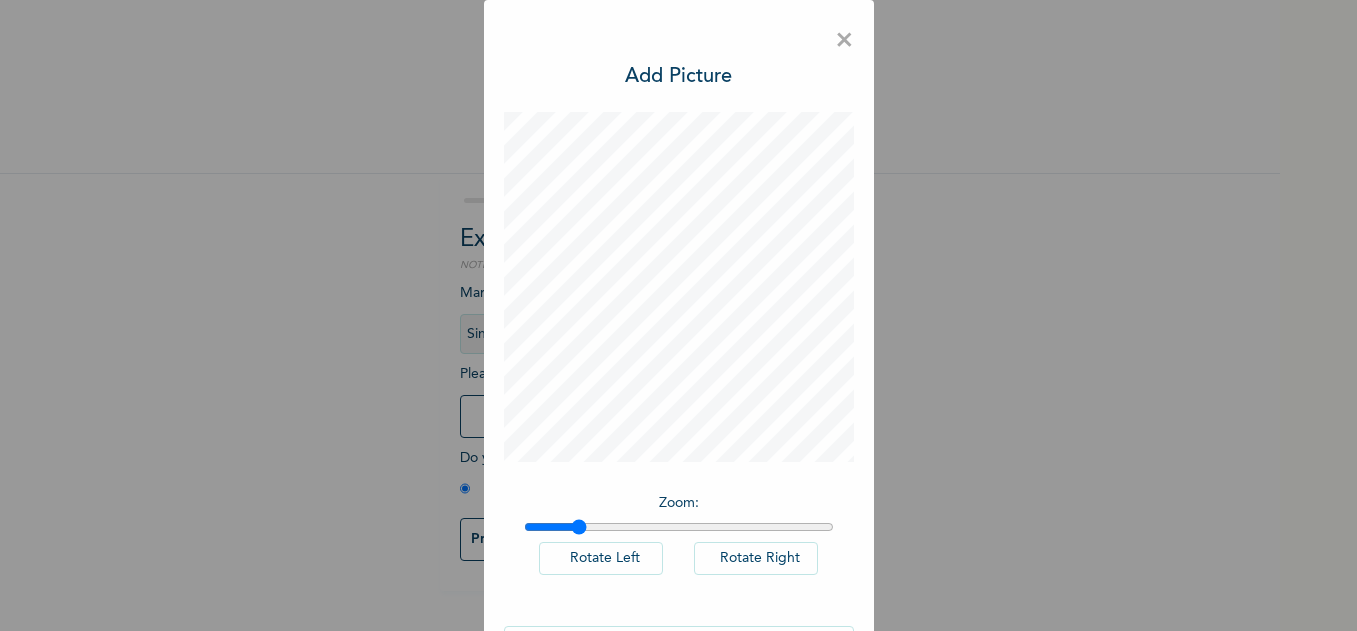 drag, startPoint x: 660, startPoint y: 530, endPoint x: 571, endPoint y: 534, distance: 89.08984 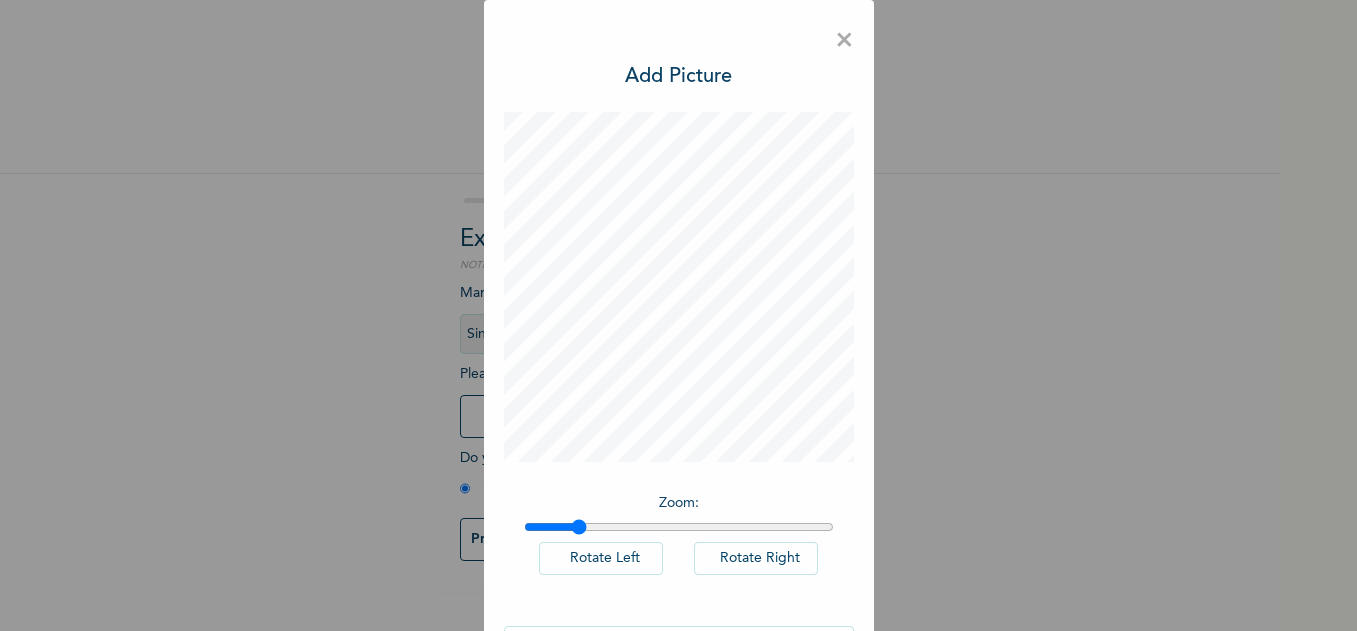 click at bounding box center (679, 527) 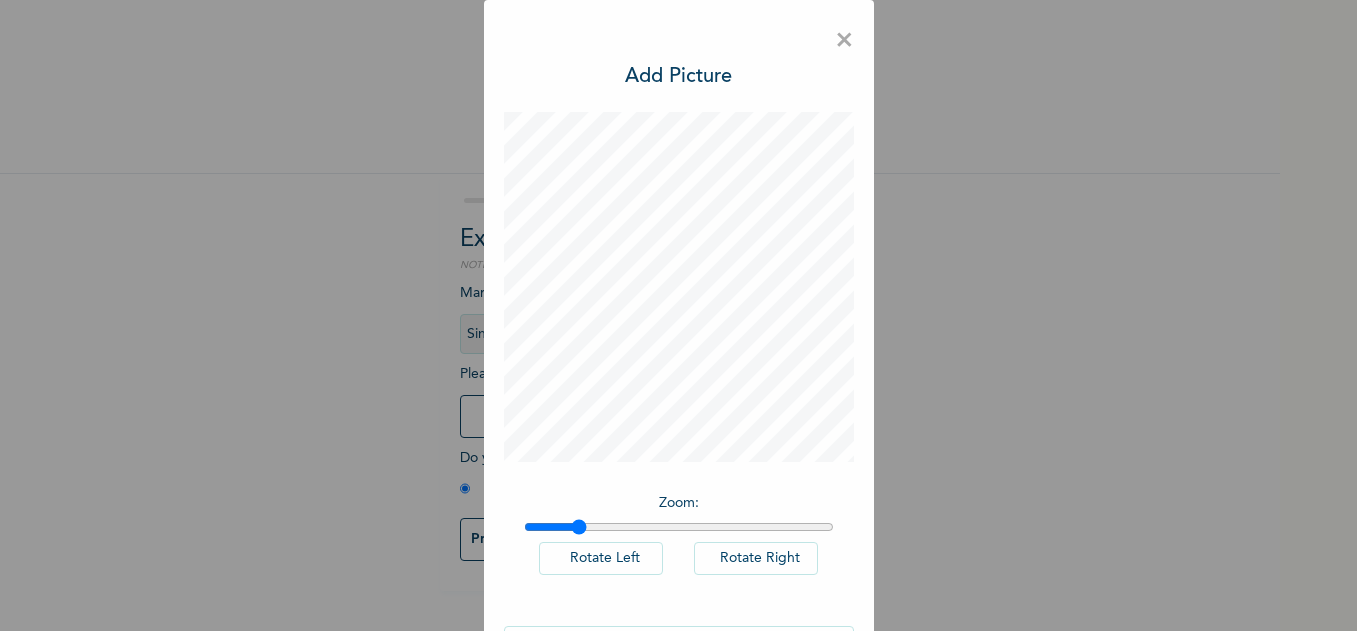 click on "× Add Picture Zoom :    Rotate Left    Rotate Right DONE" at bounding box center [678, 315] 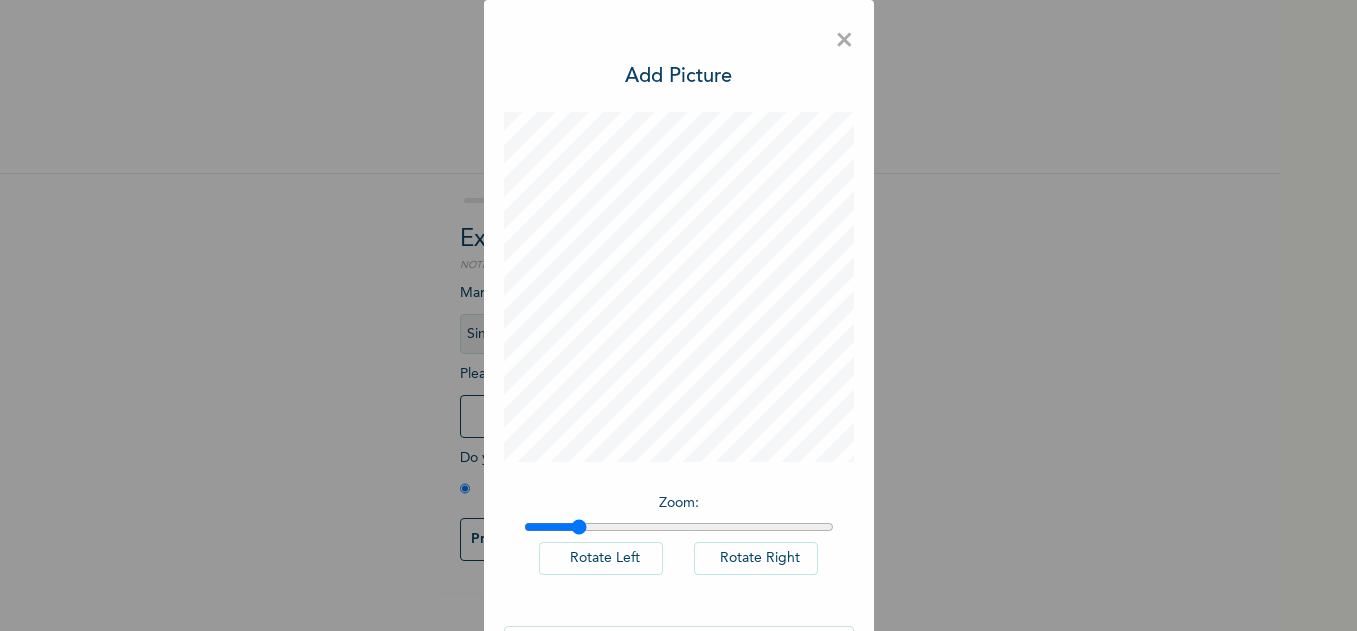 click on "× Add Picture Zoom :    Rotate Left    Rotate Right DONE" at bounding box center [678, 315] 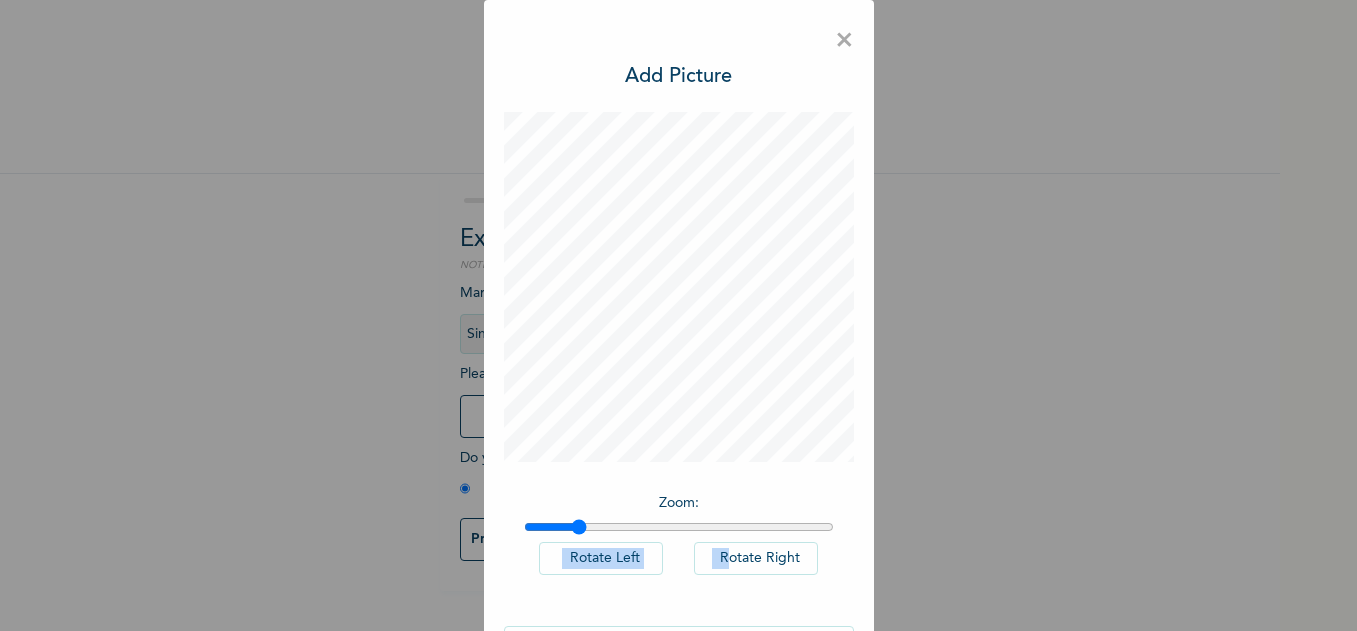 drag, startPoint x: 807, startPoint y: 599, endPoint x: 720, endPoint y: 561, distance: 94.93682 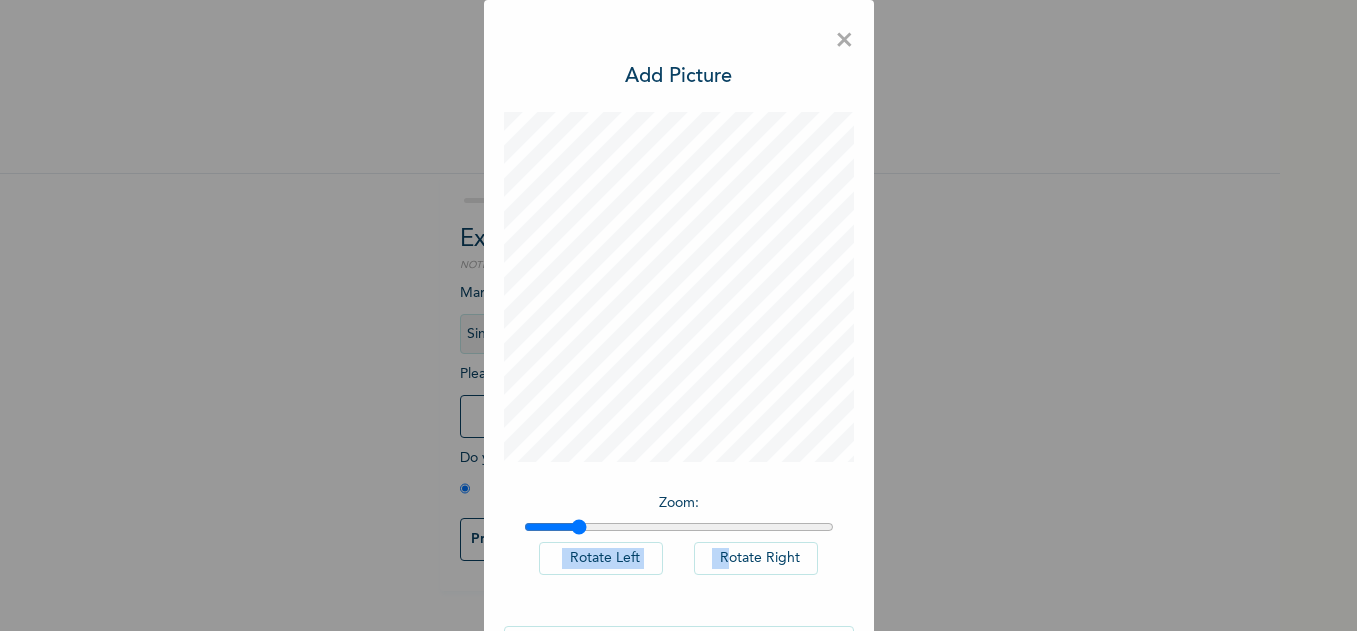 click on "Zoom :    Rotate Left    Rotate Right" at bounding box center [679, 544] 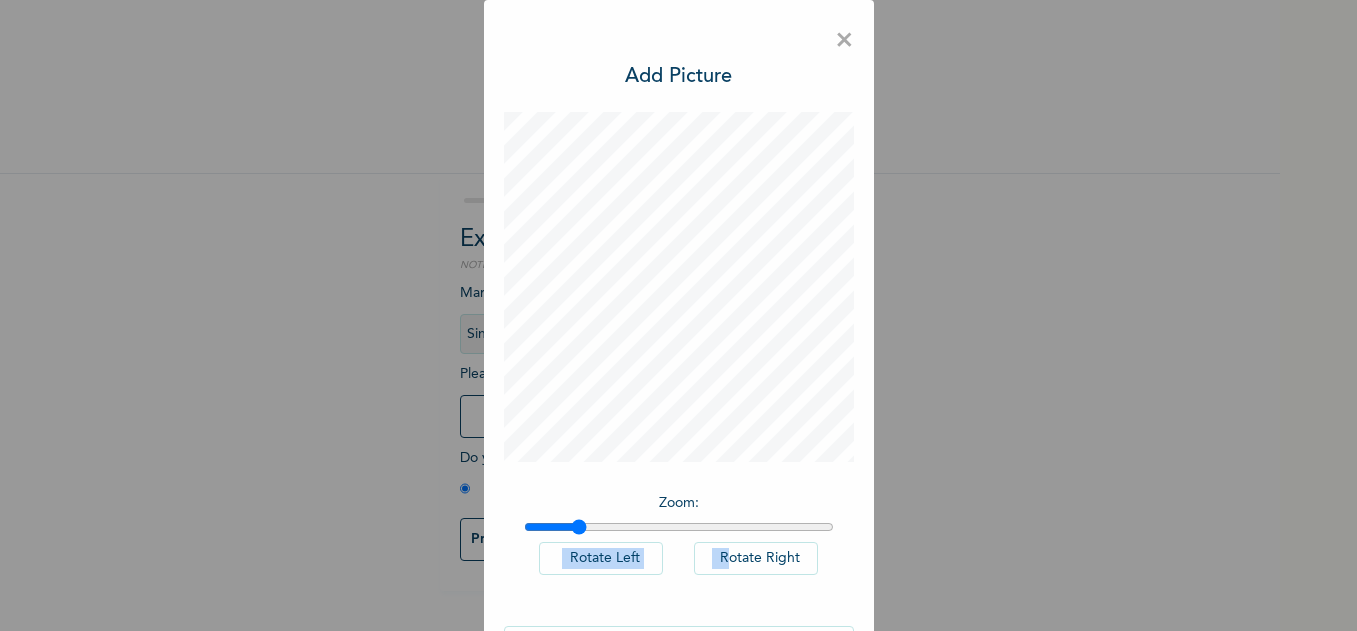 click on "Rotate Right" at bounding box center [756, 558] 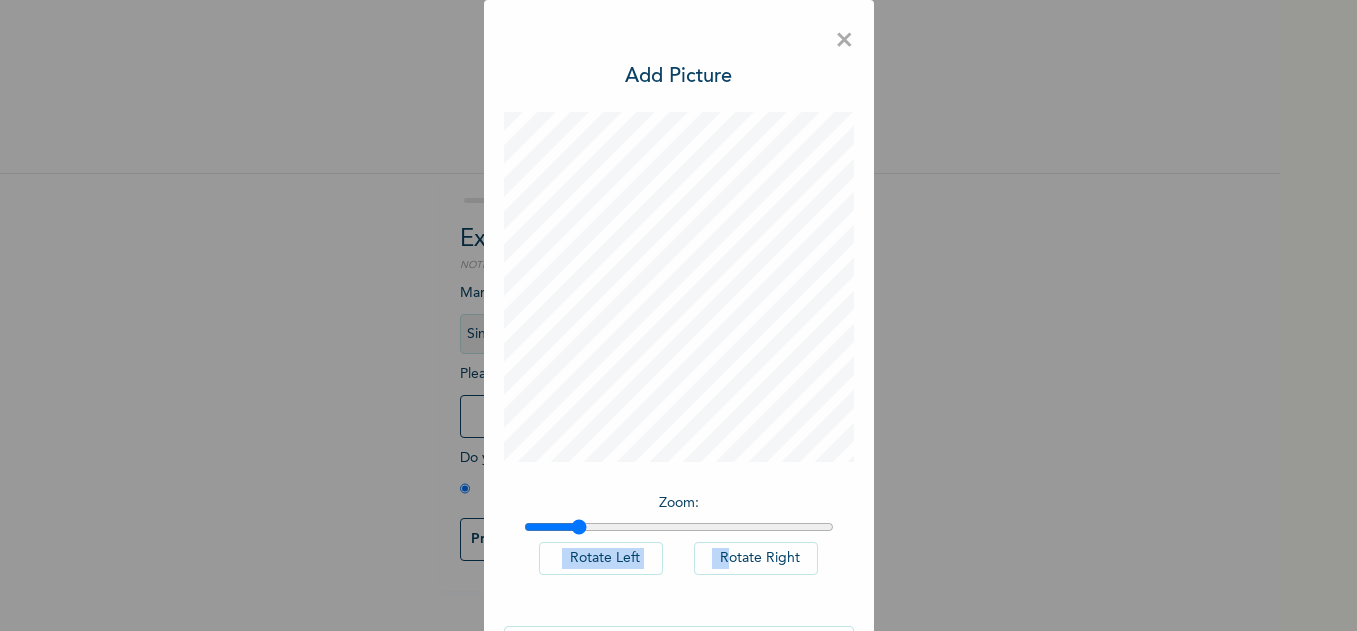 click on "Rotate Left" at bounding box center (601, 558) 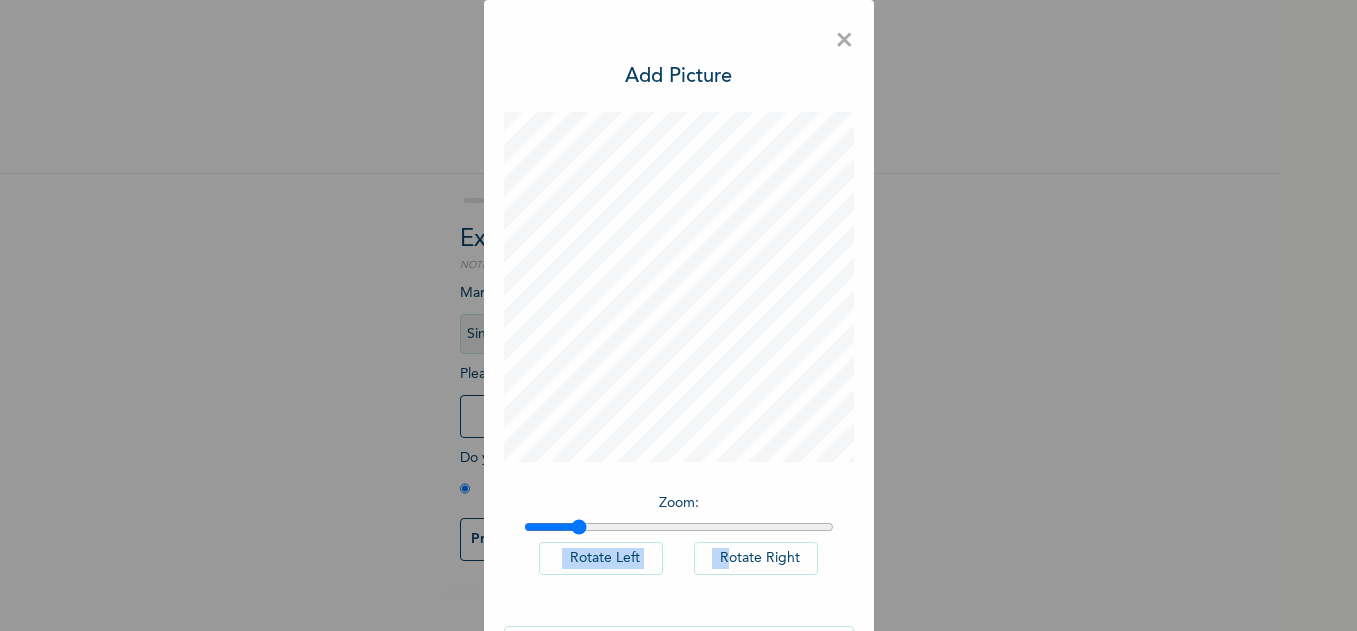 click on "Rotate Left" at bounding box center (601, 558) 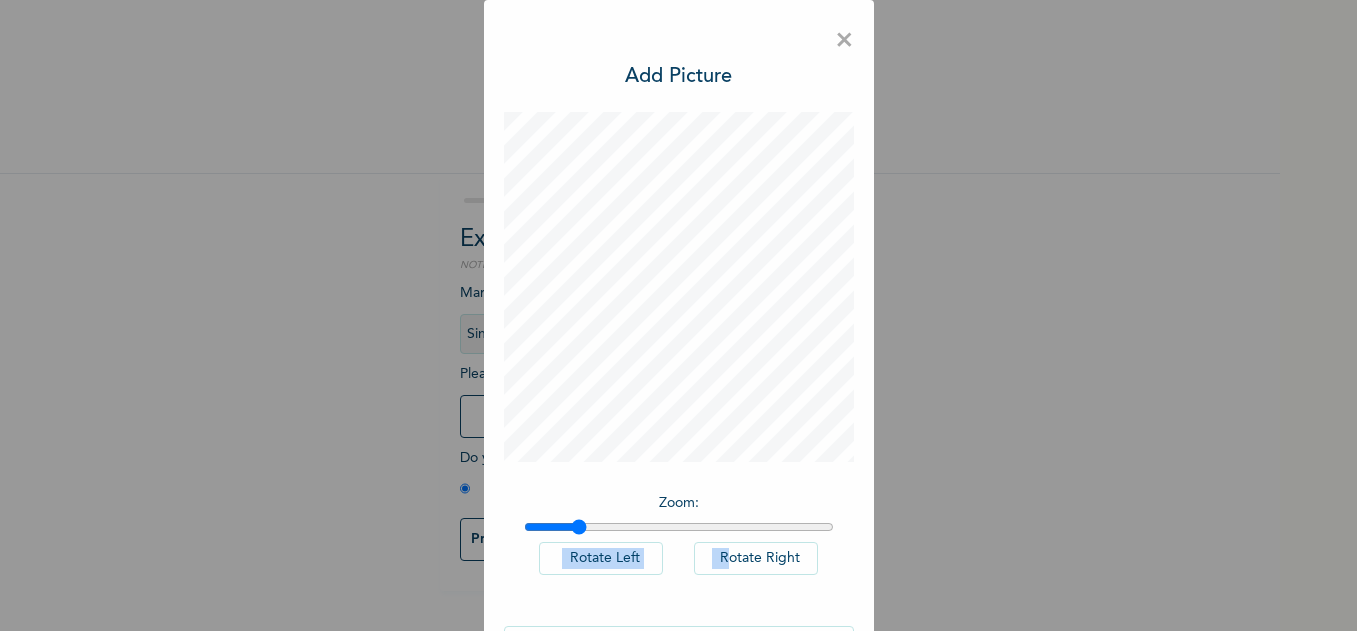 click on "Rotate Left" at bounding box center [601, 558] 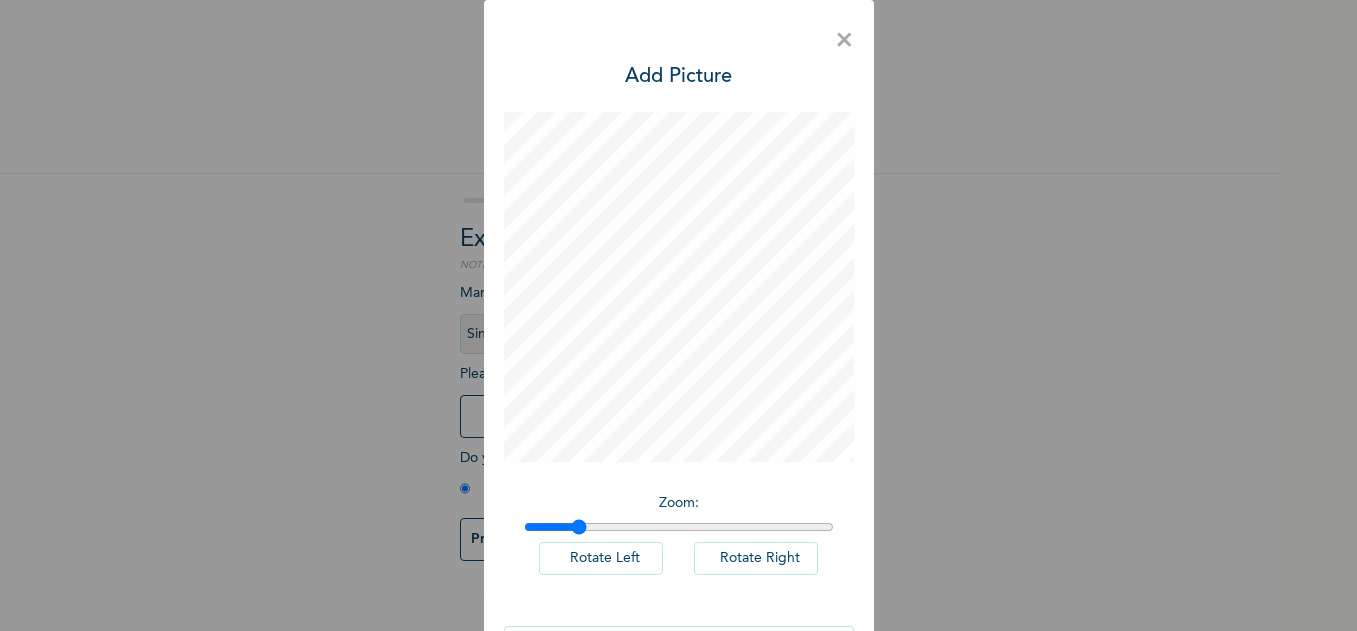 click on "Add Picture" at bounding box center [678, 77] 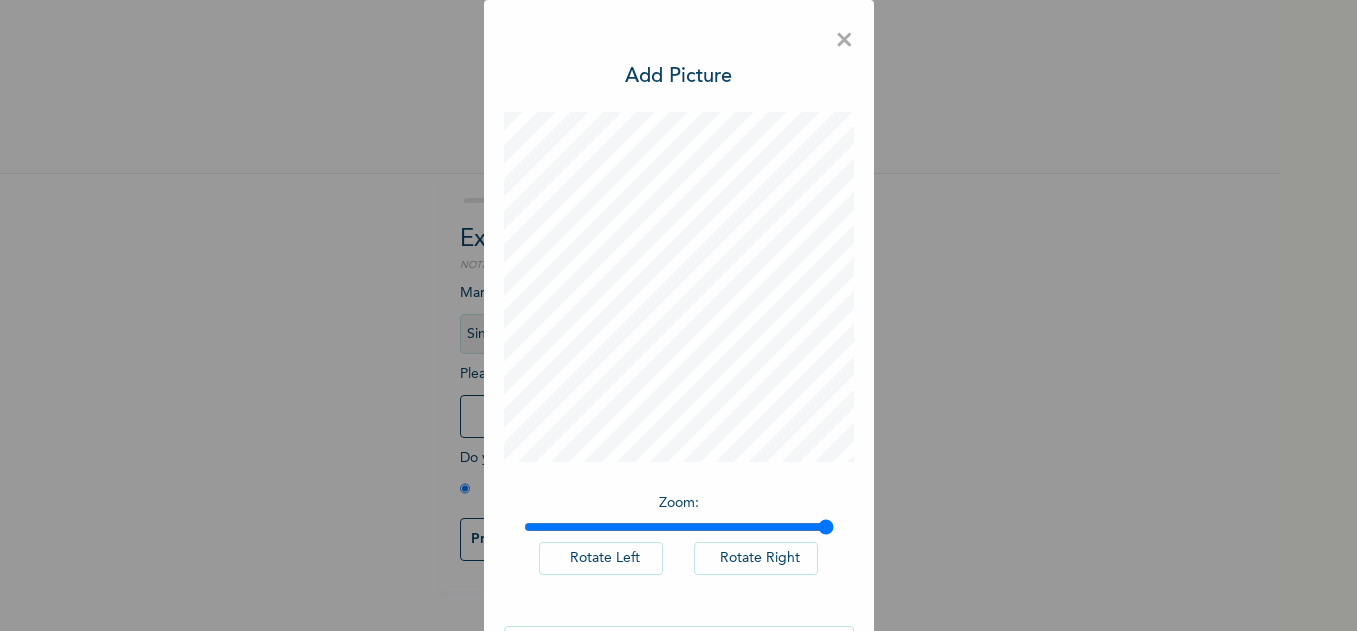 drag, startPoint x: 571, startPoint y: 528, endPoint x: 878, endPoint y: 549, distance: 307.7174 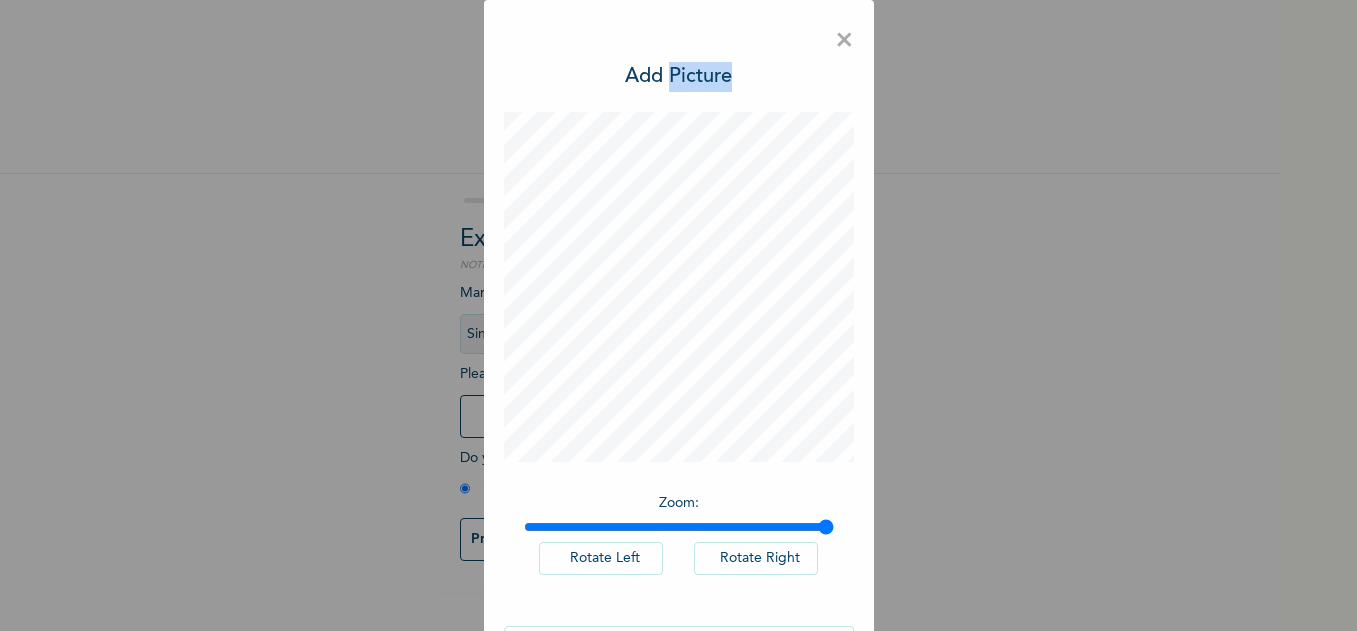click on "Add Picture" at bounding box center (678, 77) 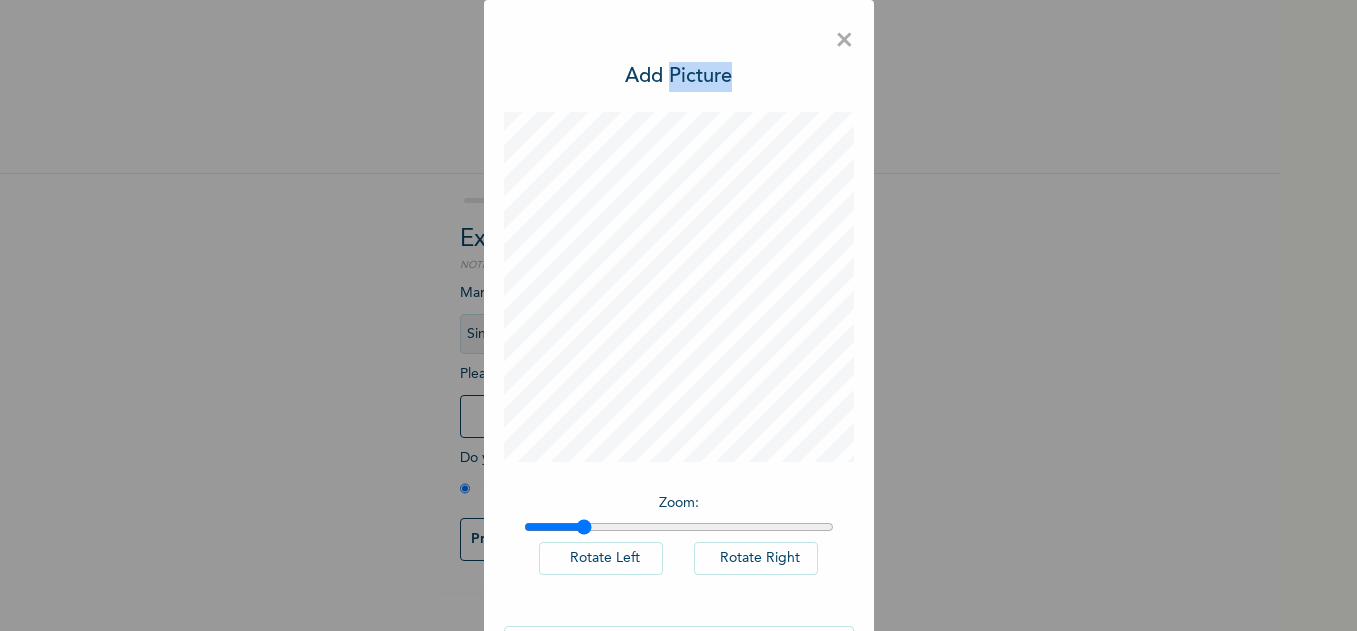 drag, startPoint x: 817, startPoint y: 529, endPoint x: 577, endPoint y: 554, distance: 241.29857 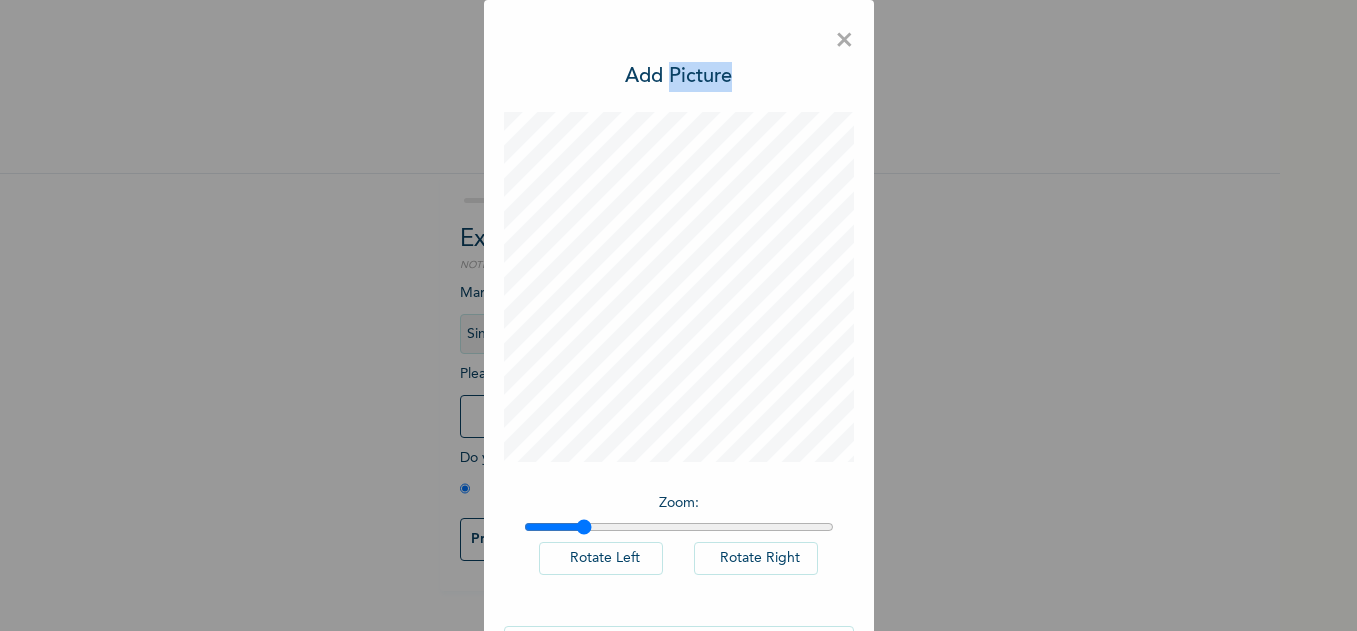 type on "1.18" 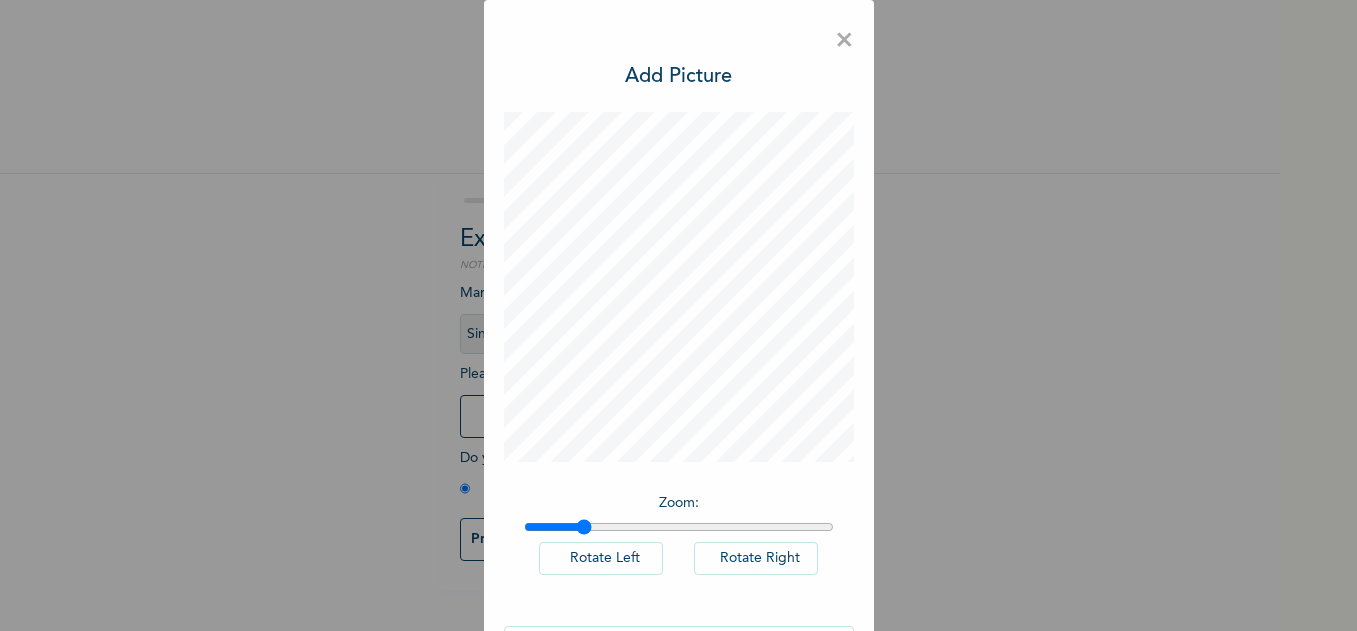 click on "Zoom :    Rotate Left    Rotate Right" at bounding box center (679, 544) 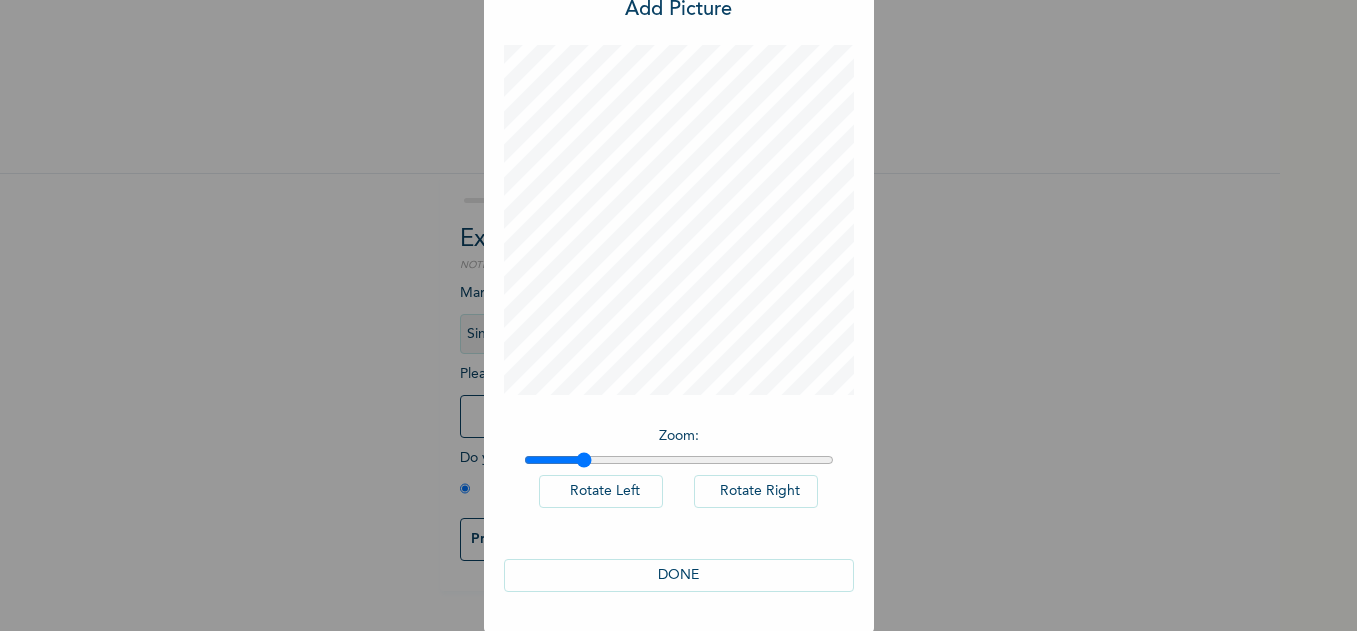 click on "DONE" at bounding box center [679, 575] 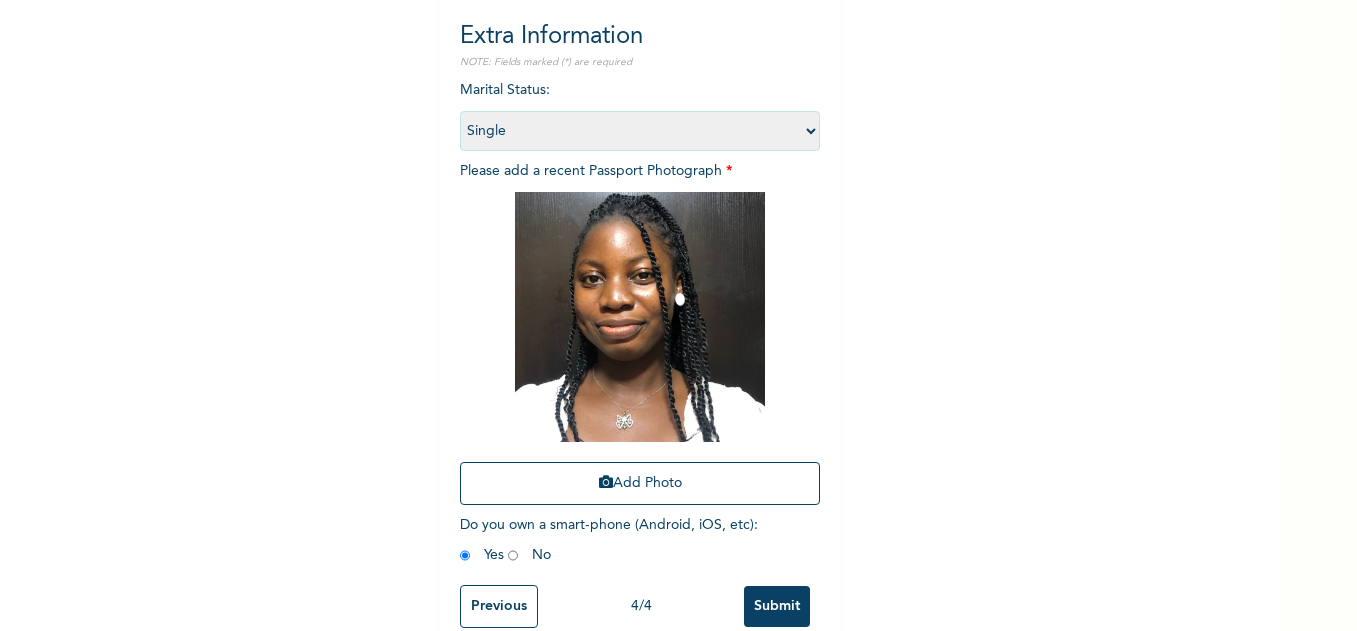 scroll, scrollTop: 215, scrollLeft: 0, axis: vertical 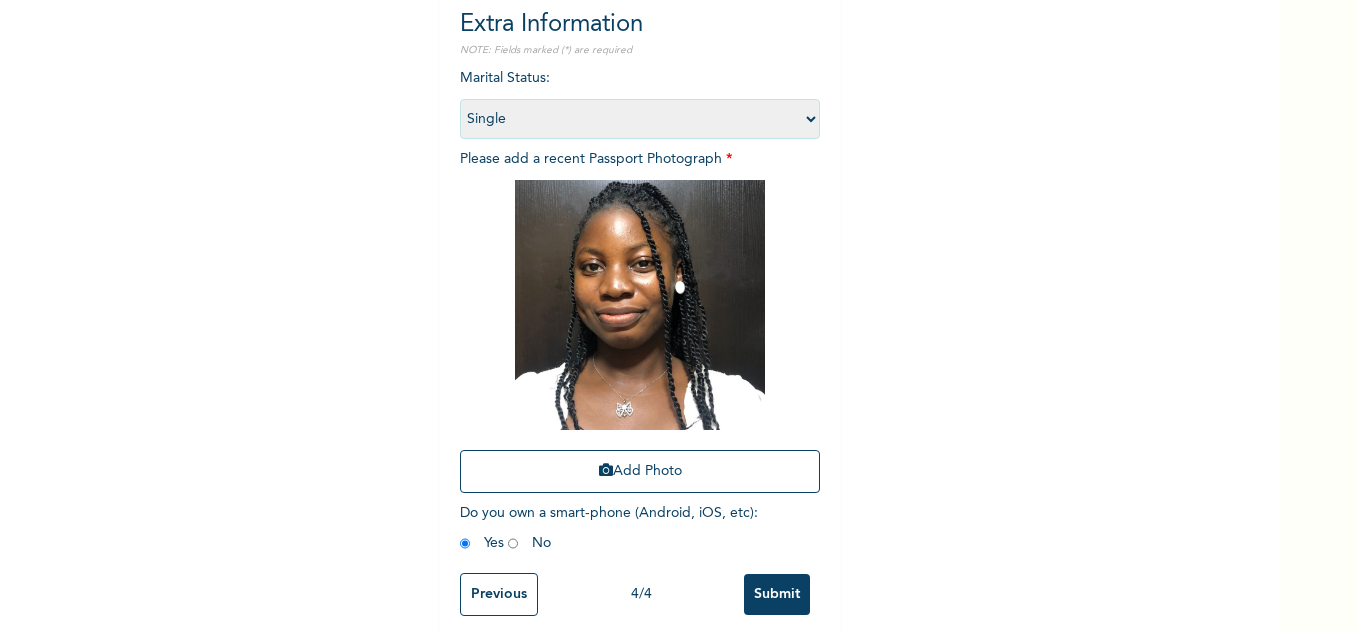 click on "Submit" at bounding box center (777, 594) 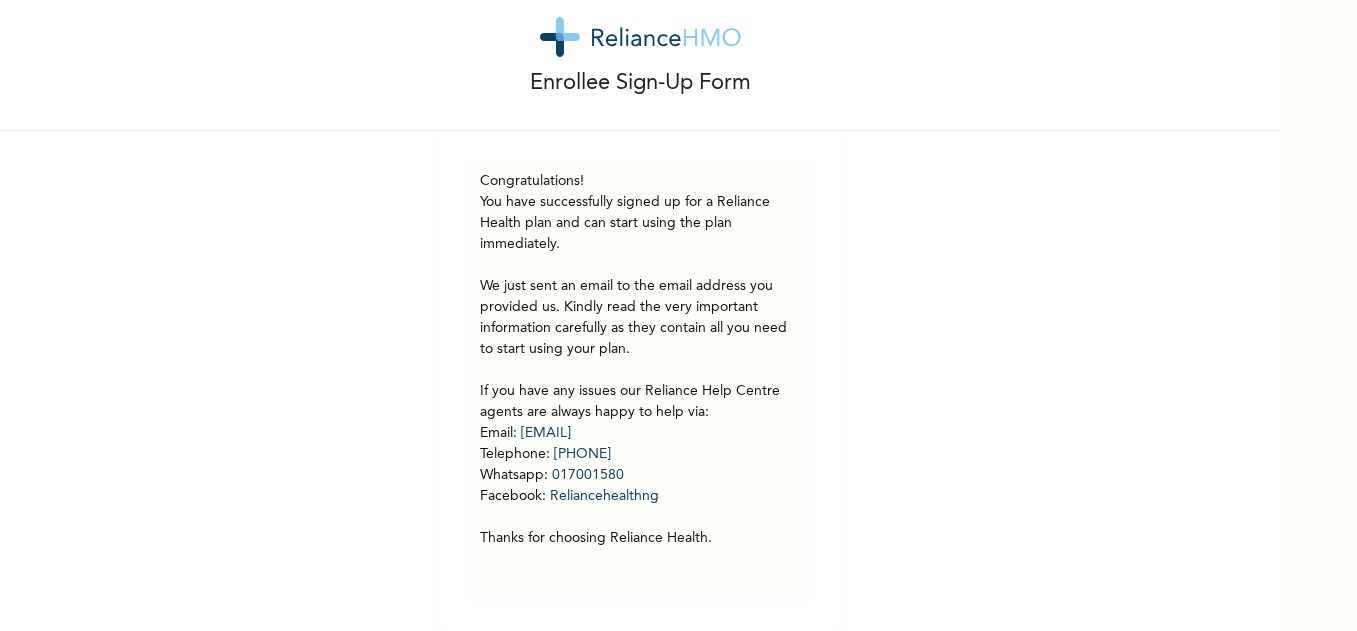 scroll, scrollTop: 58, scrollLeft: 0, axis: vertical 